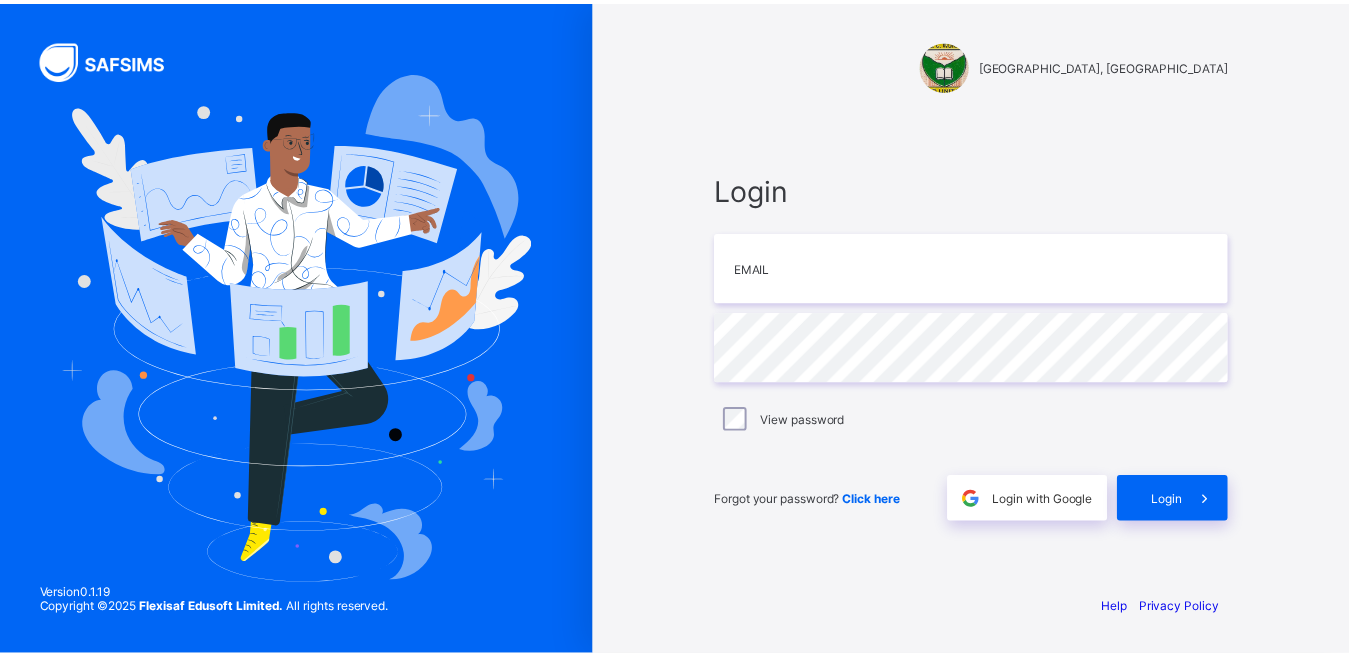 scroll, scrollTop: 0, scrollLeft: 0, axis: both 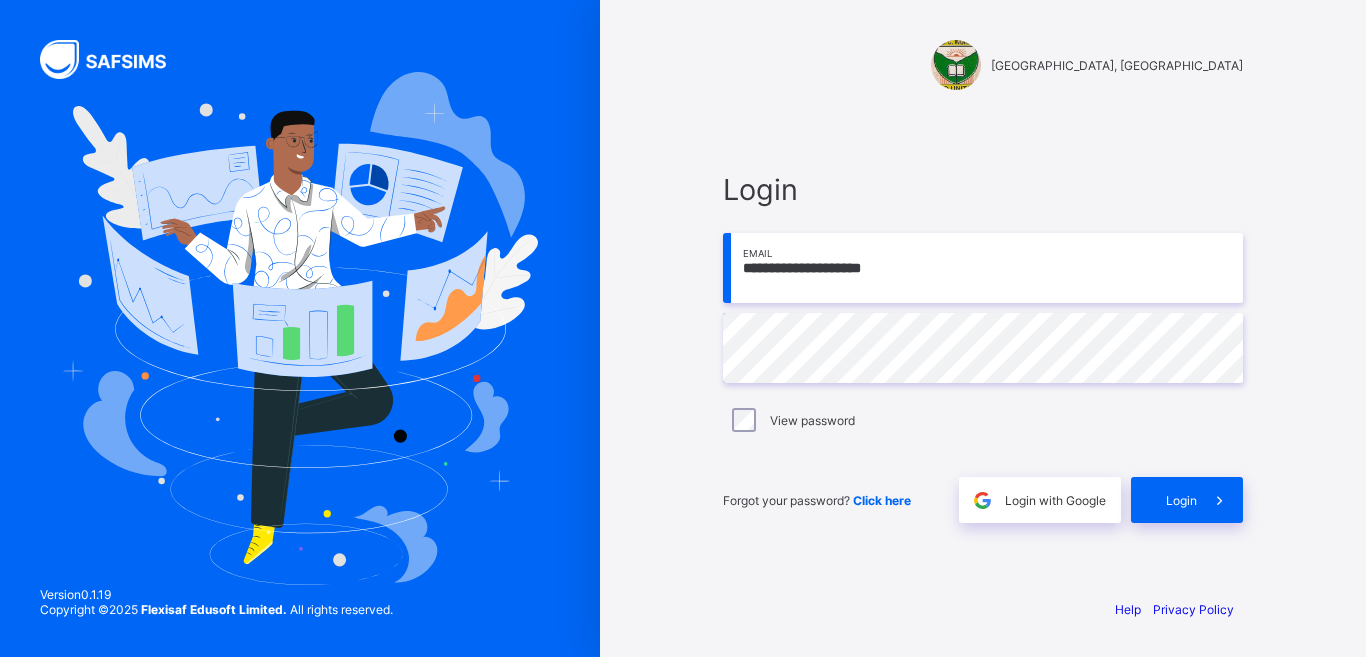 click on "**********" at bounding box center [983, 268] 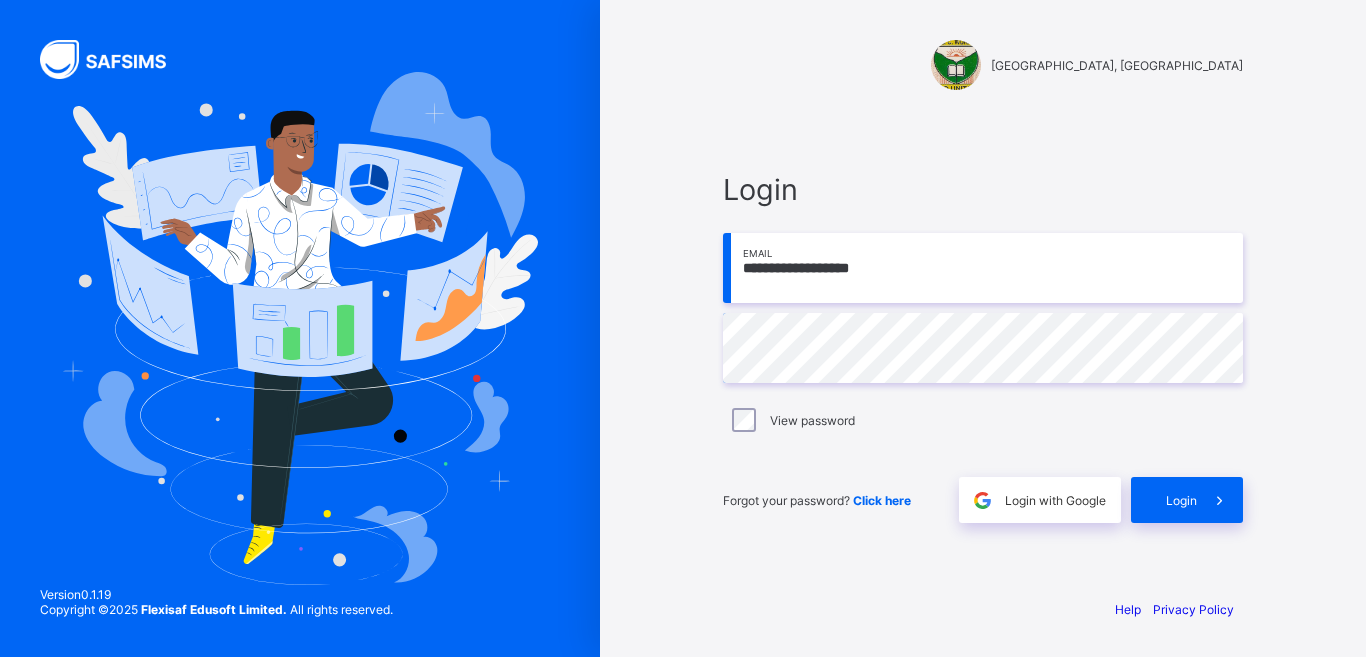 type on "**********" 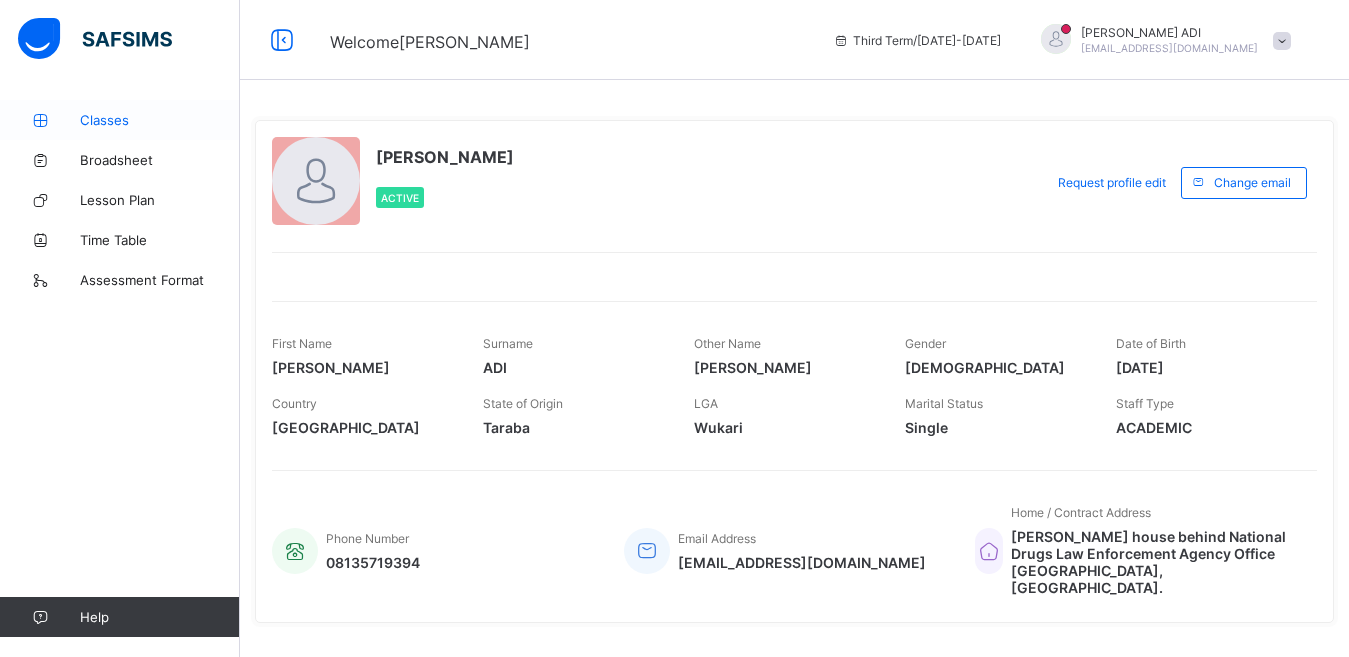 click on "Classes" at bounding box center [160, 120] 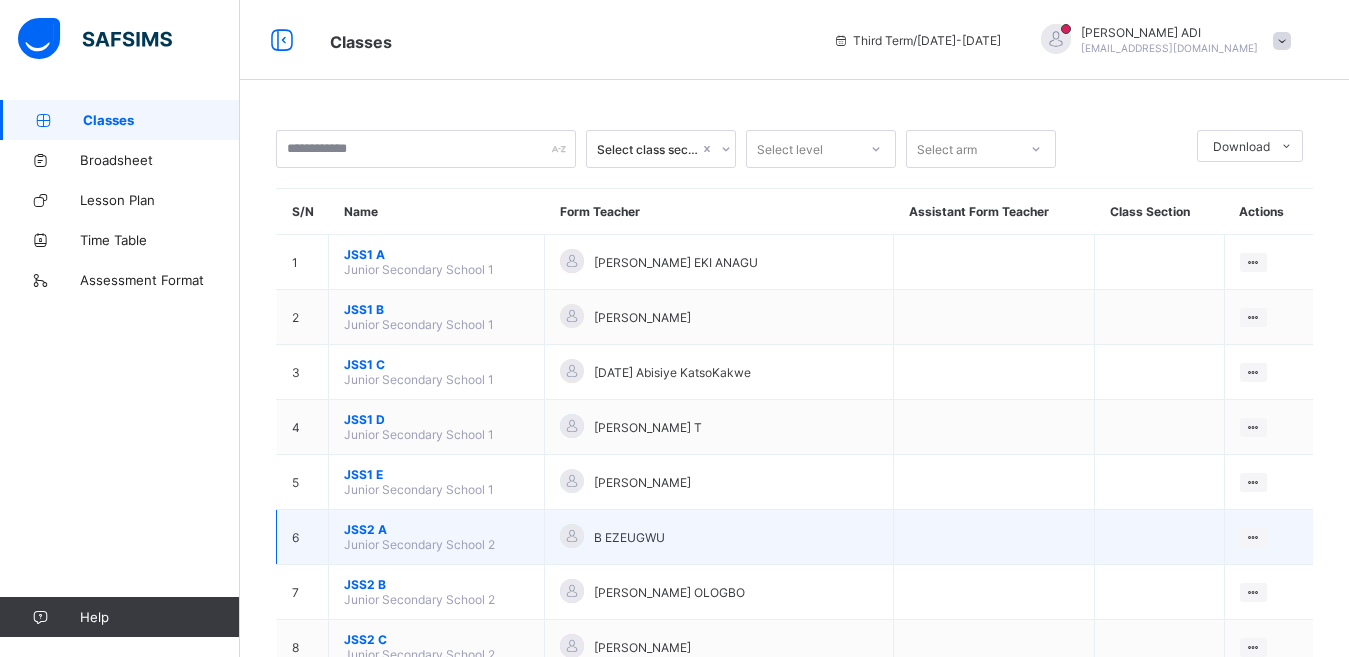 click on "JSS2   A" at bounding box center [436, 529] 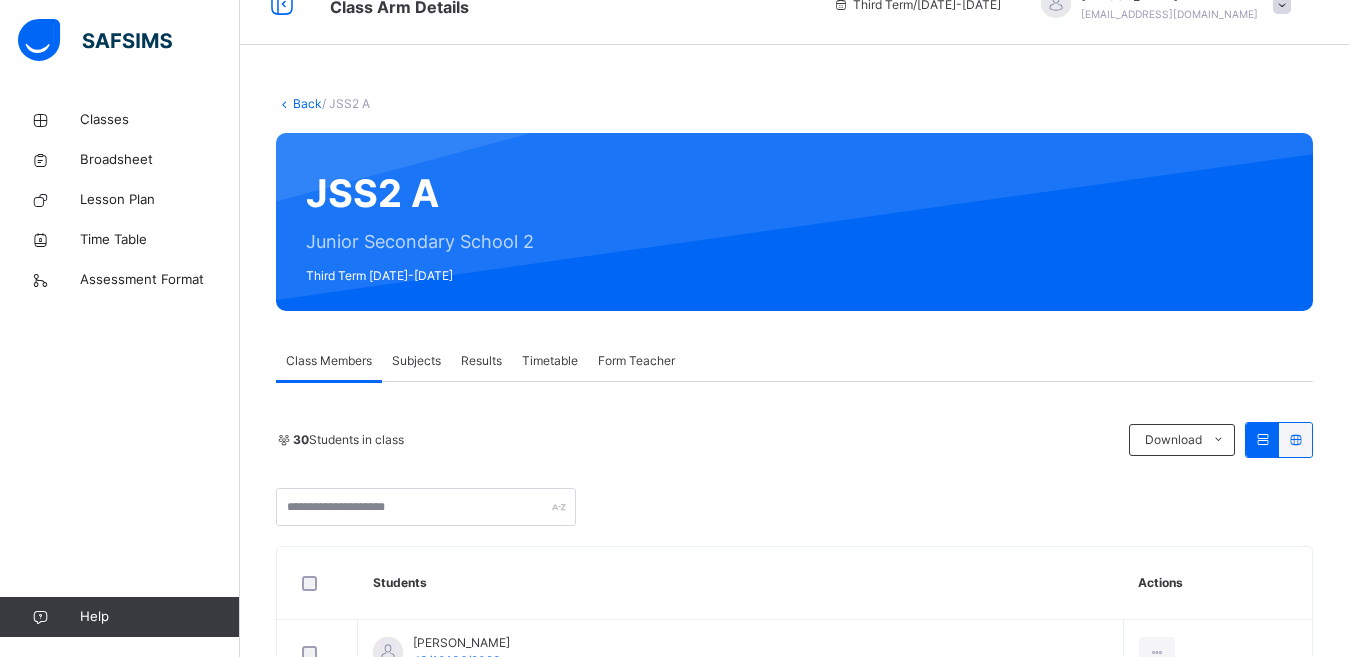 scroll, scrollTop: 18, scrollLeft: 0, axis: vertical 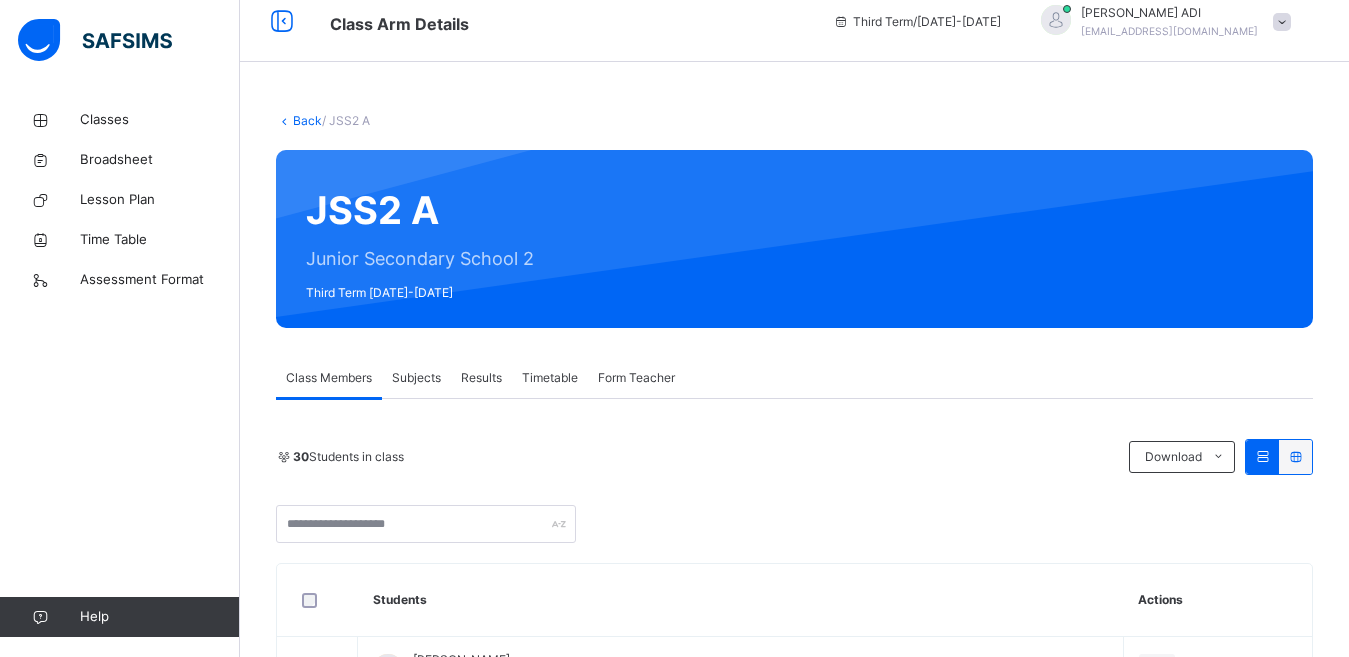 click on "Subjects" at bounding box center [416, 378] 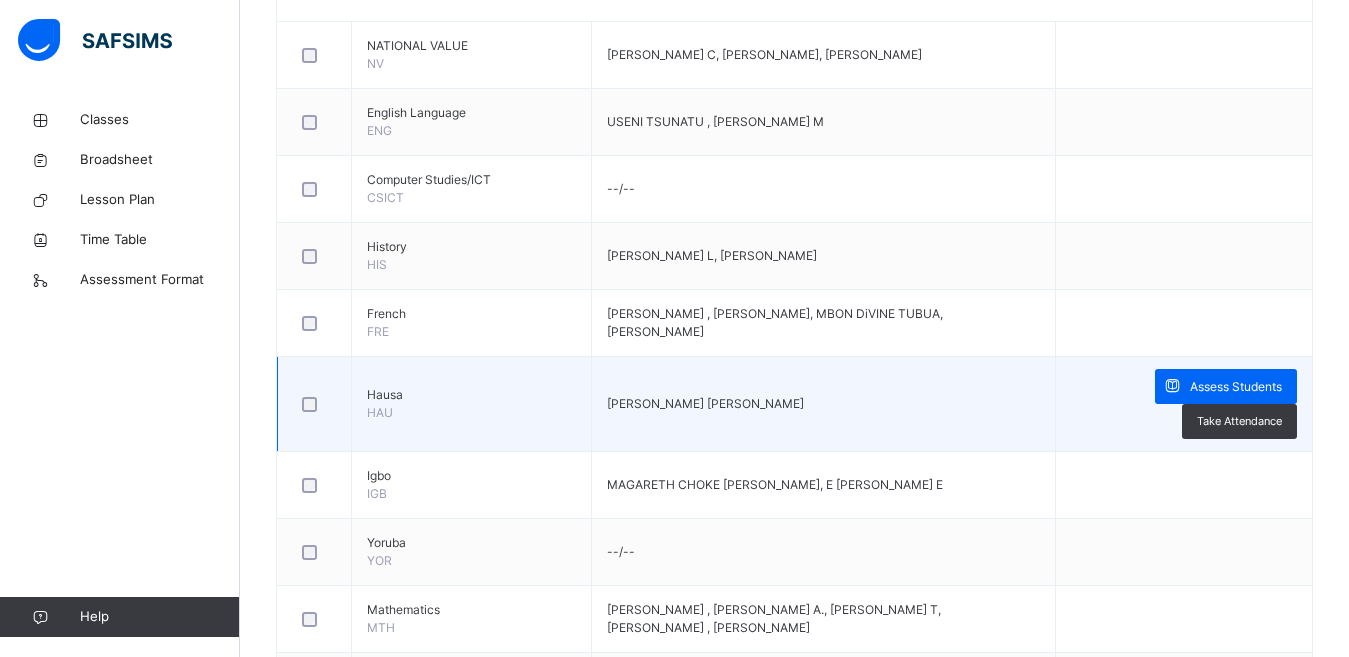 scroll, scrollTop: 618, scrollLeft: 0, axis: vertical 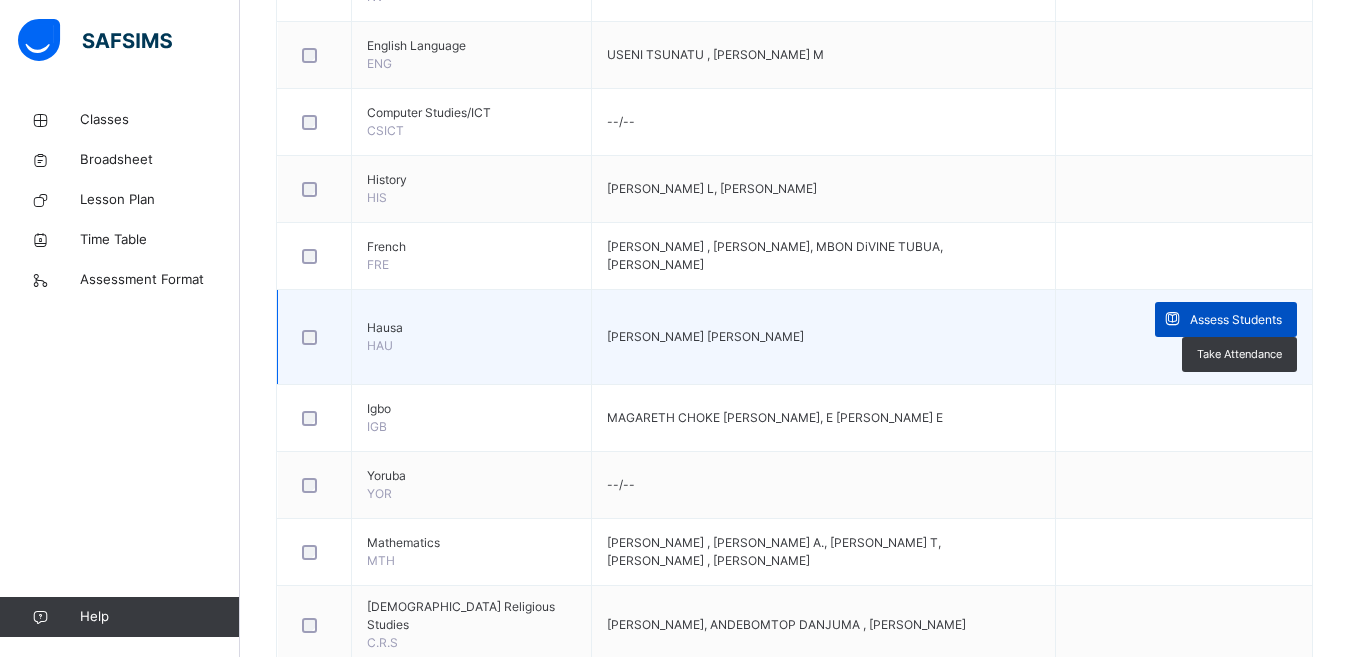 click on "Assess Students" at bounding box center (1236, 320) 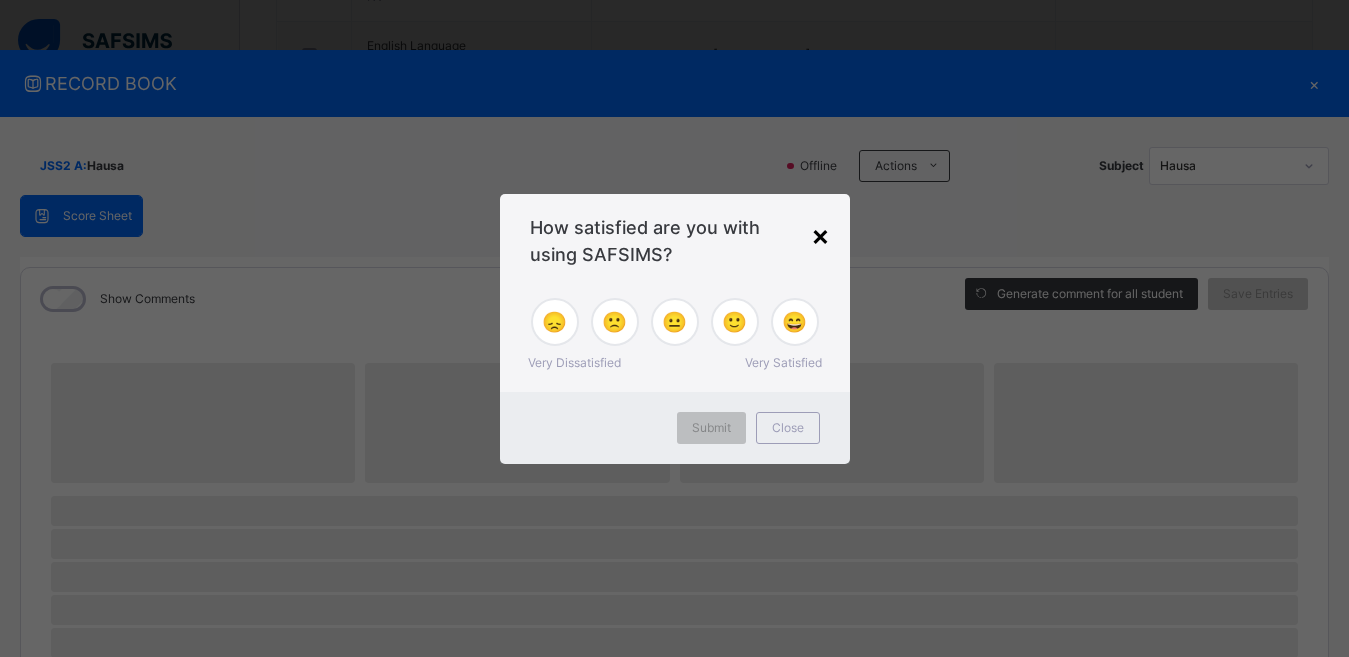 click on "×" at bounding box center [820, 235] 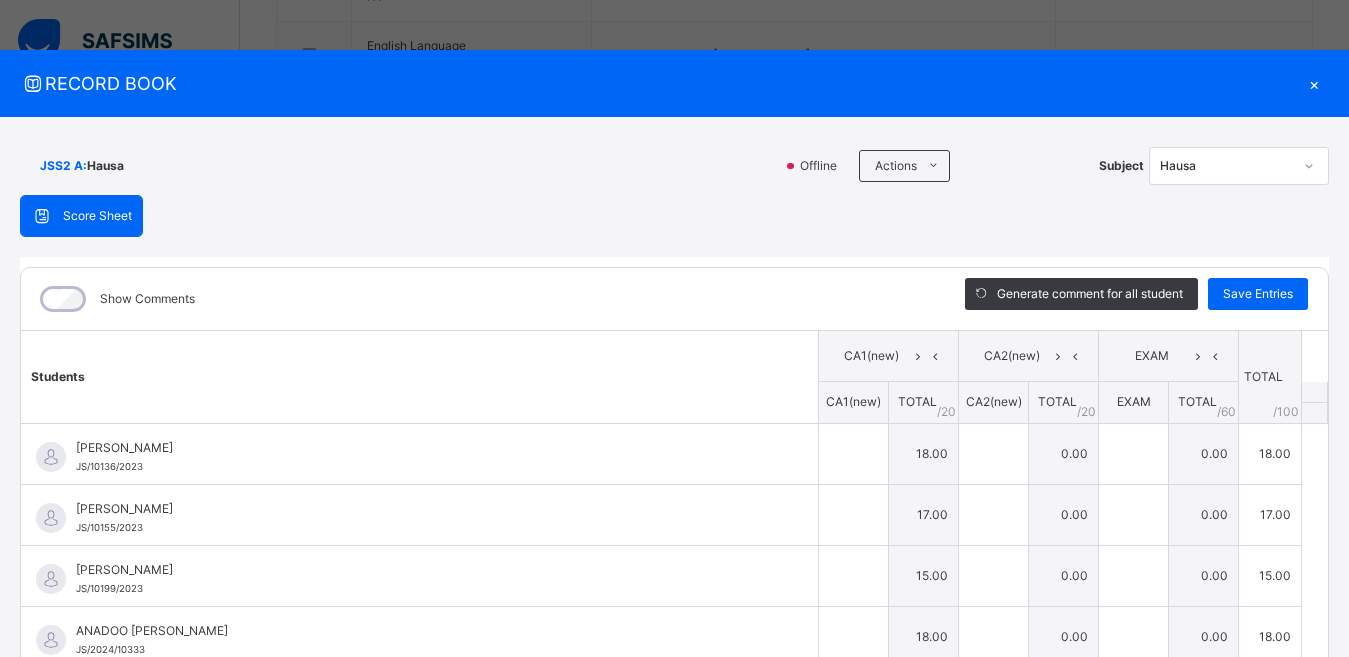 type on "**" 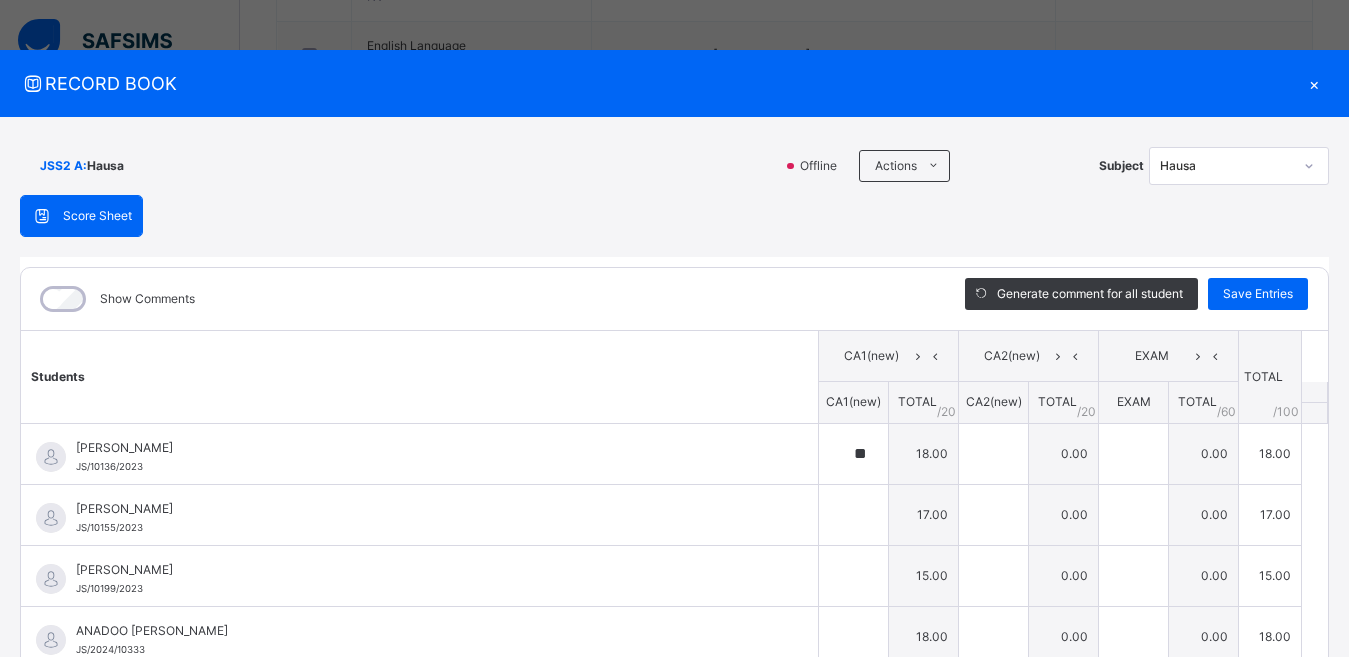 type on "**" 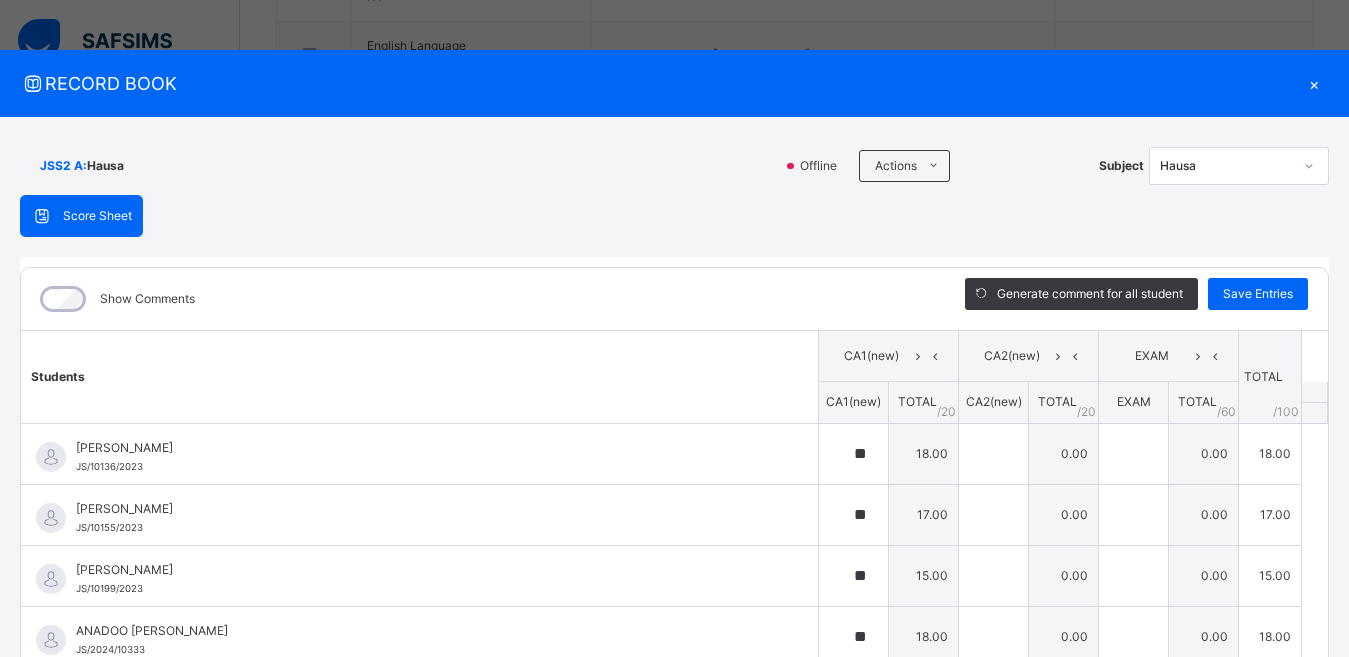type on "**" 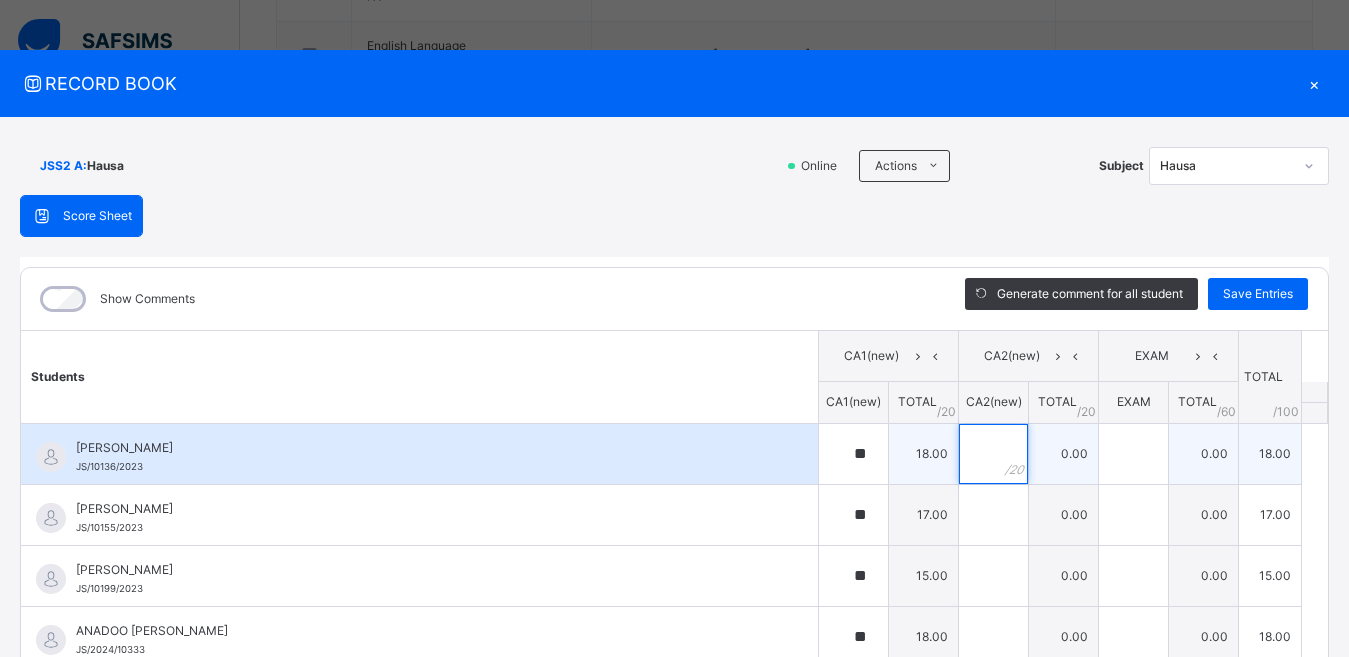 click at bounding box center [993, 454] 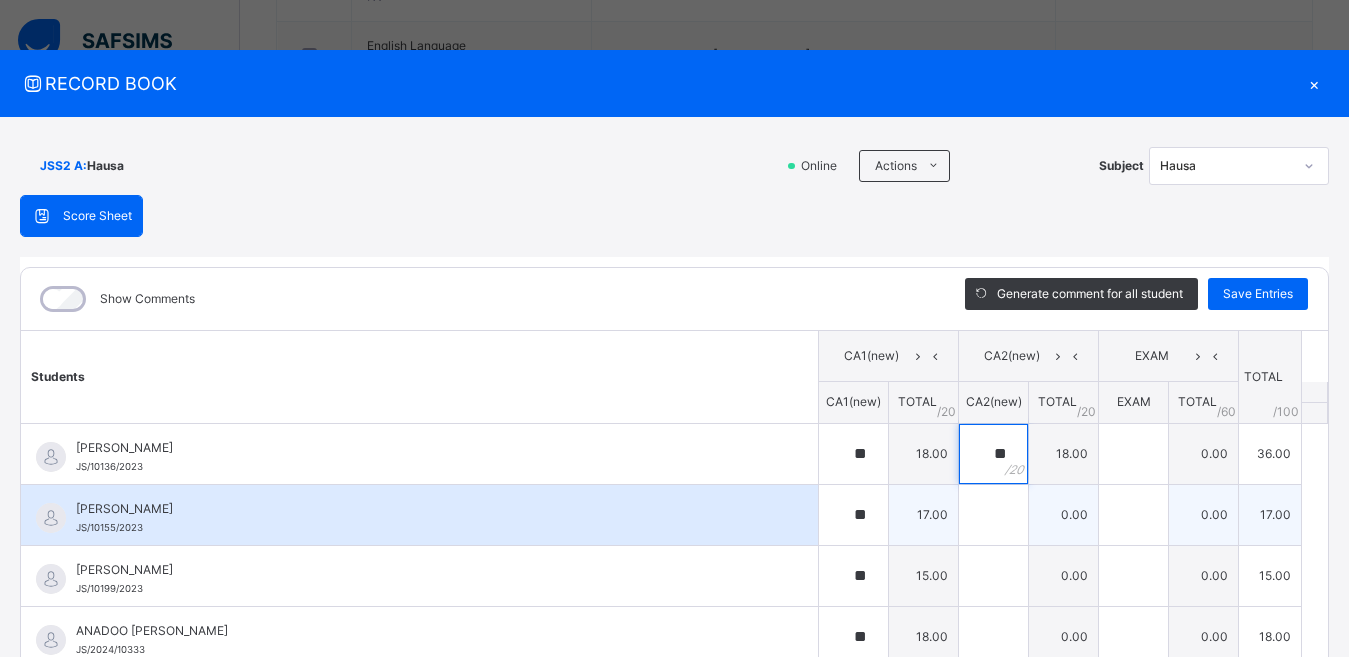 type on "**" 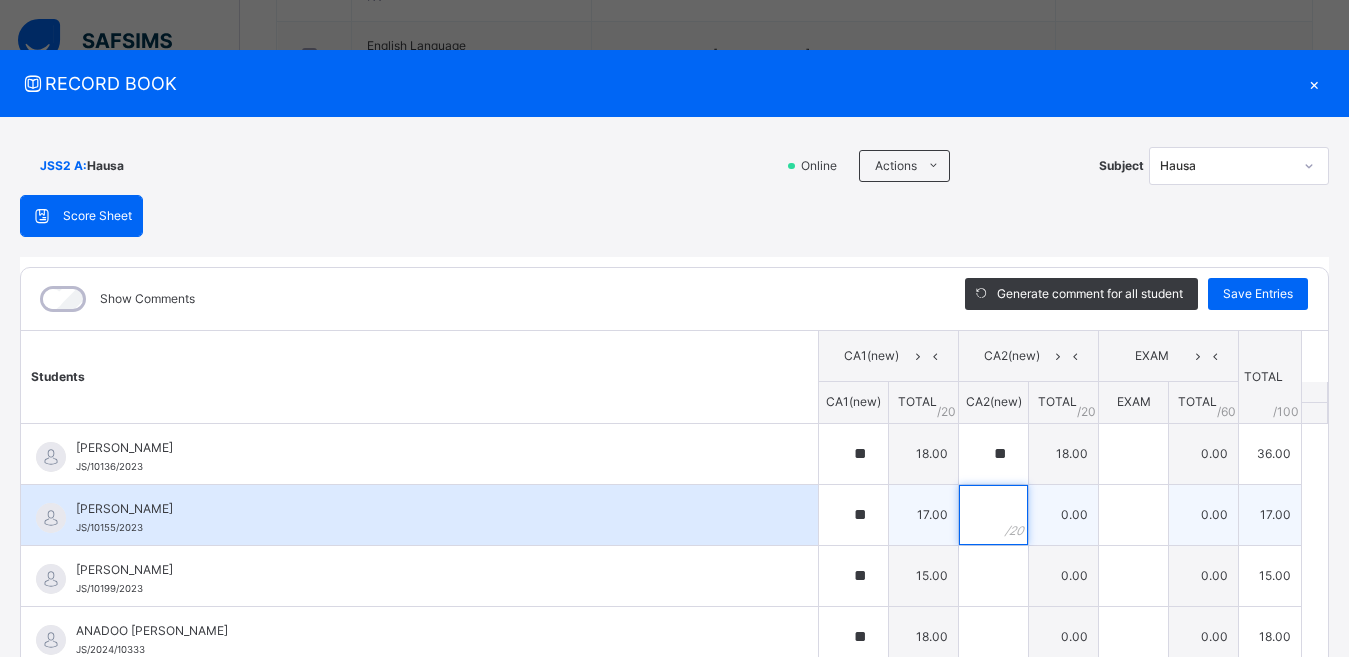 click at bounding box center (993, 515) 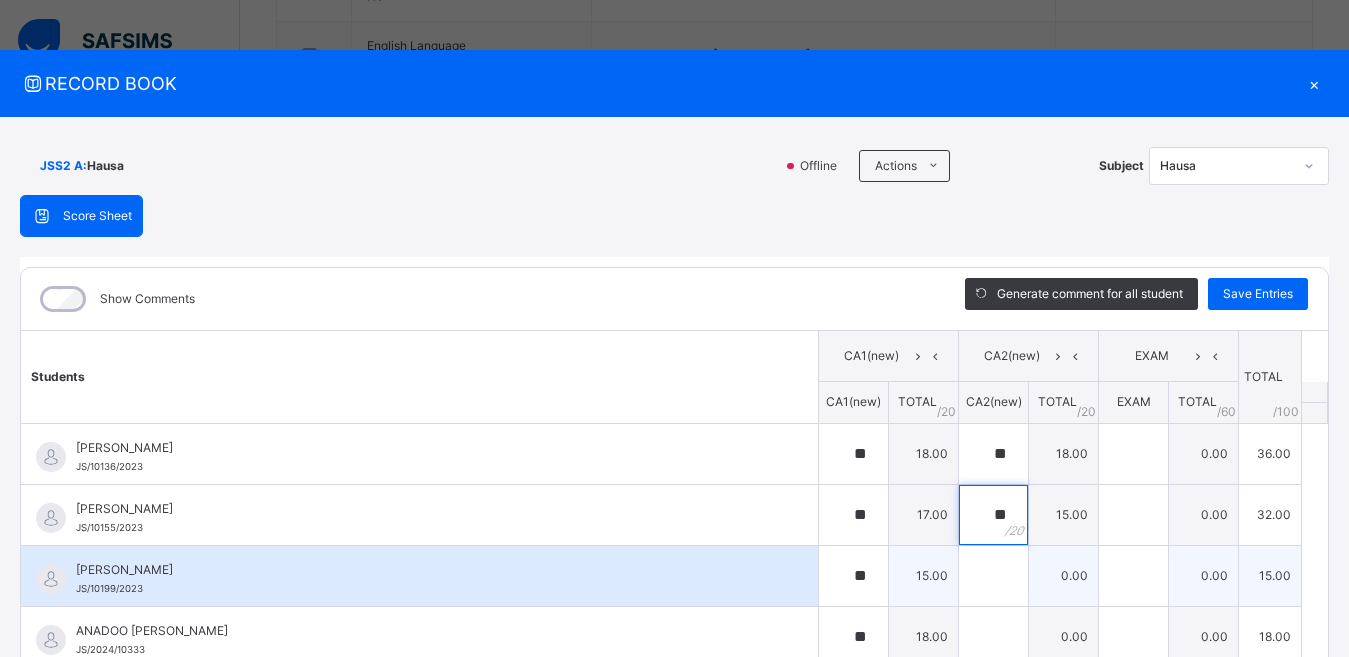 type on "**" 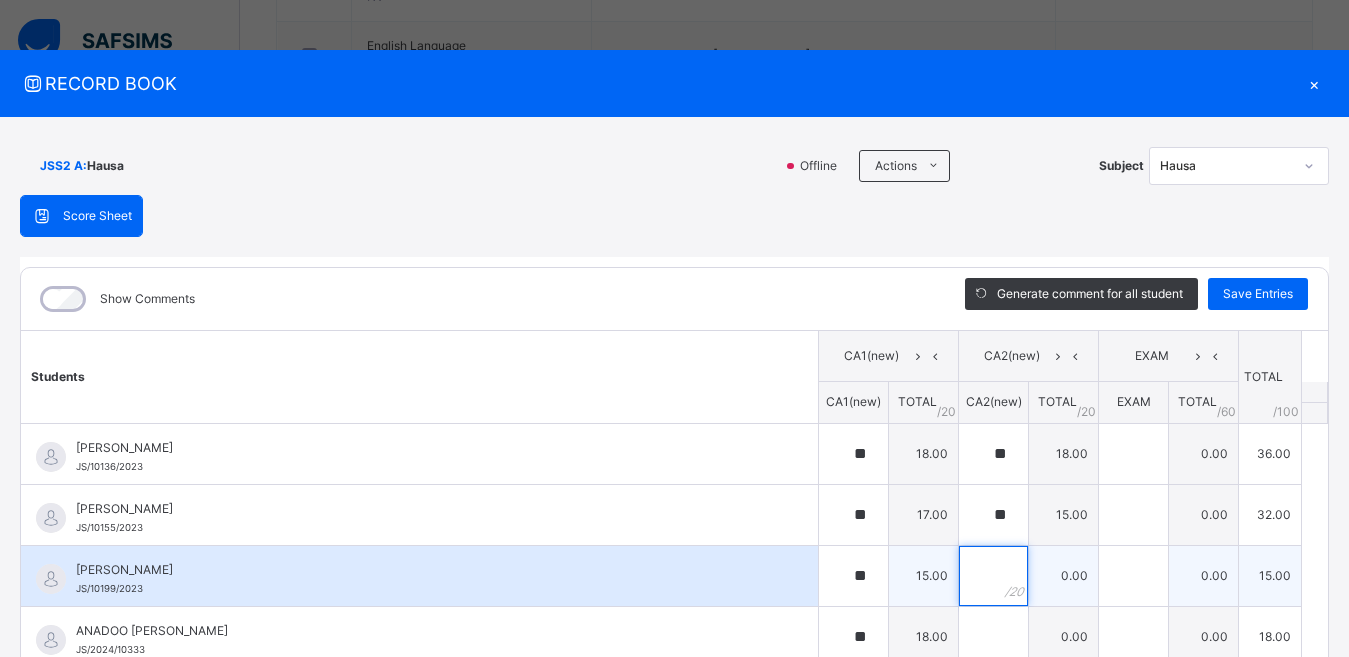click at bounding box center (993, 576) 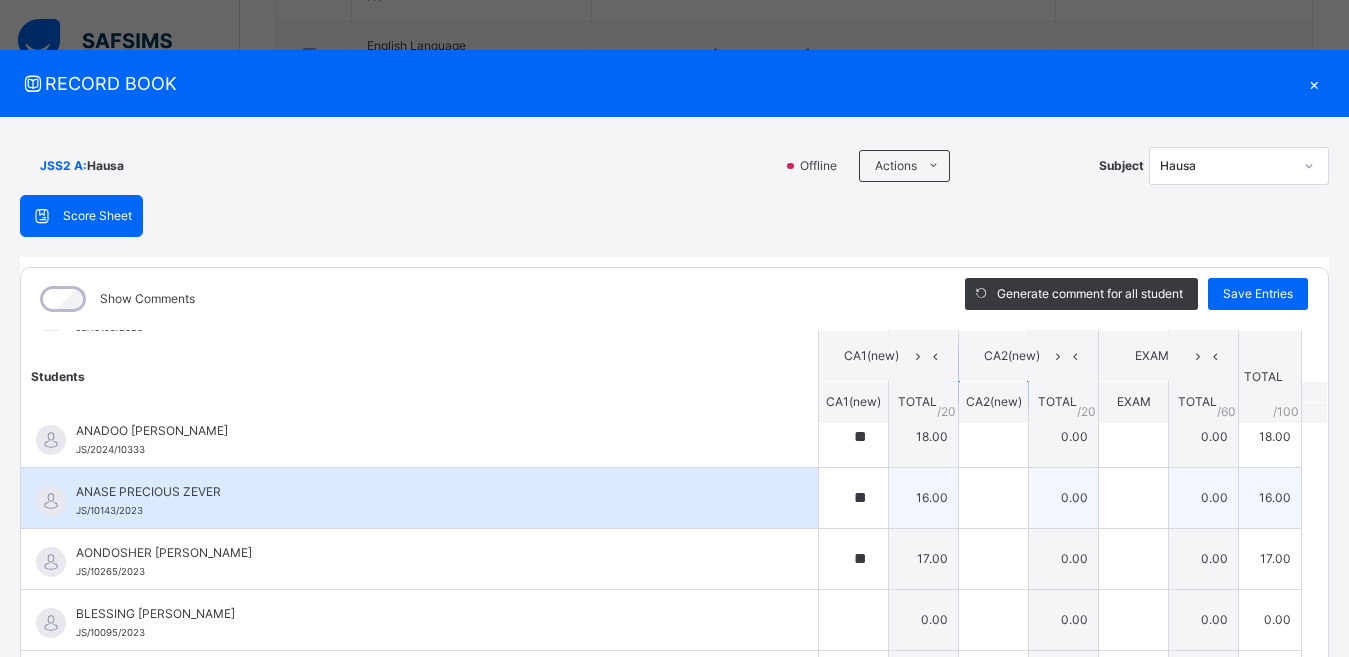 scroll, scrollTop: 100, scrollLeft: 0, axis: vertical 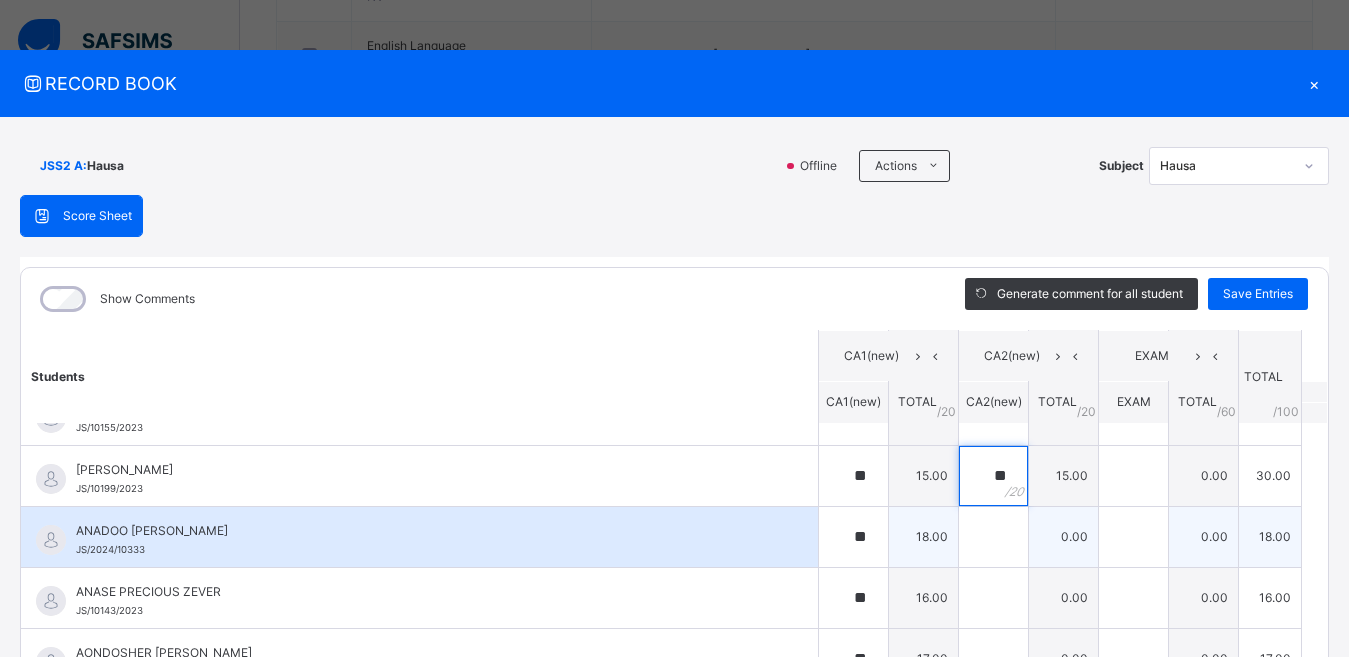 type on "**" 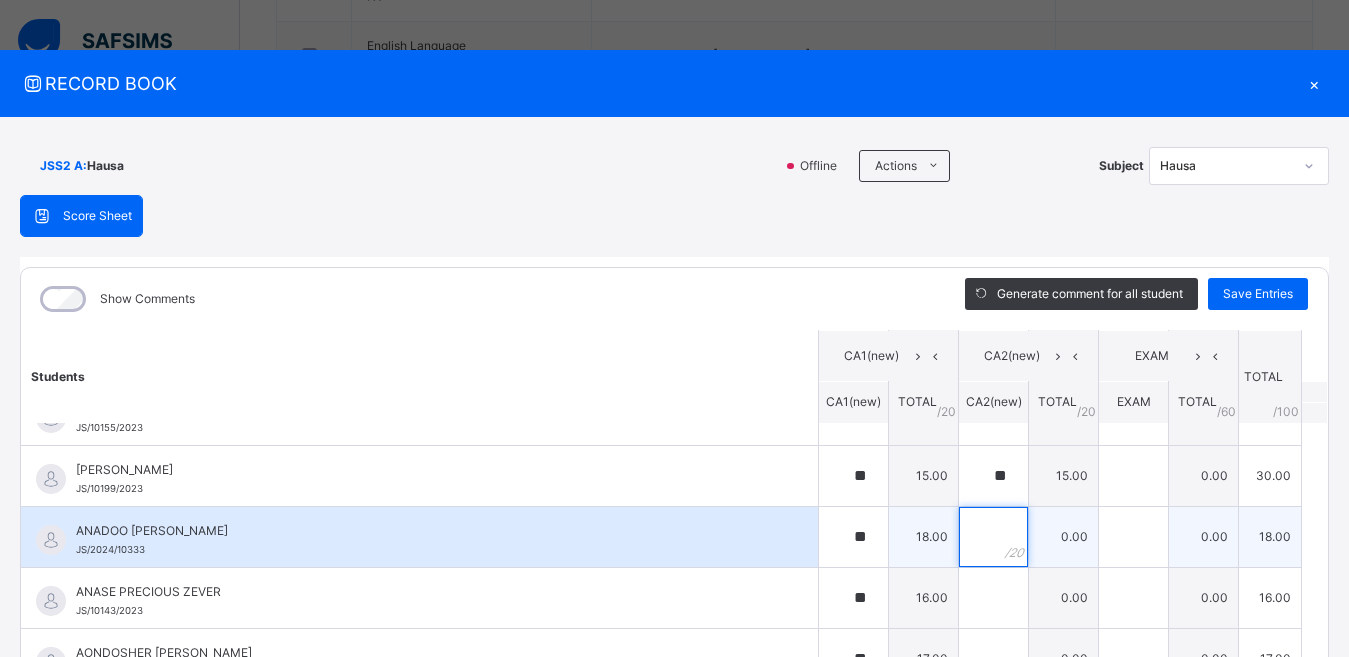 click at bounding box center [993, 537] 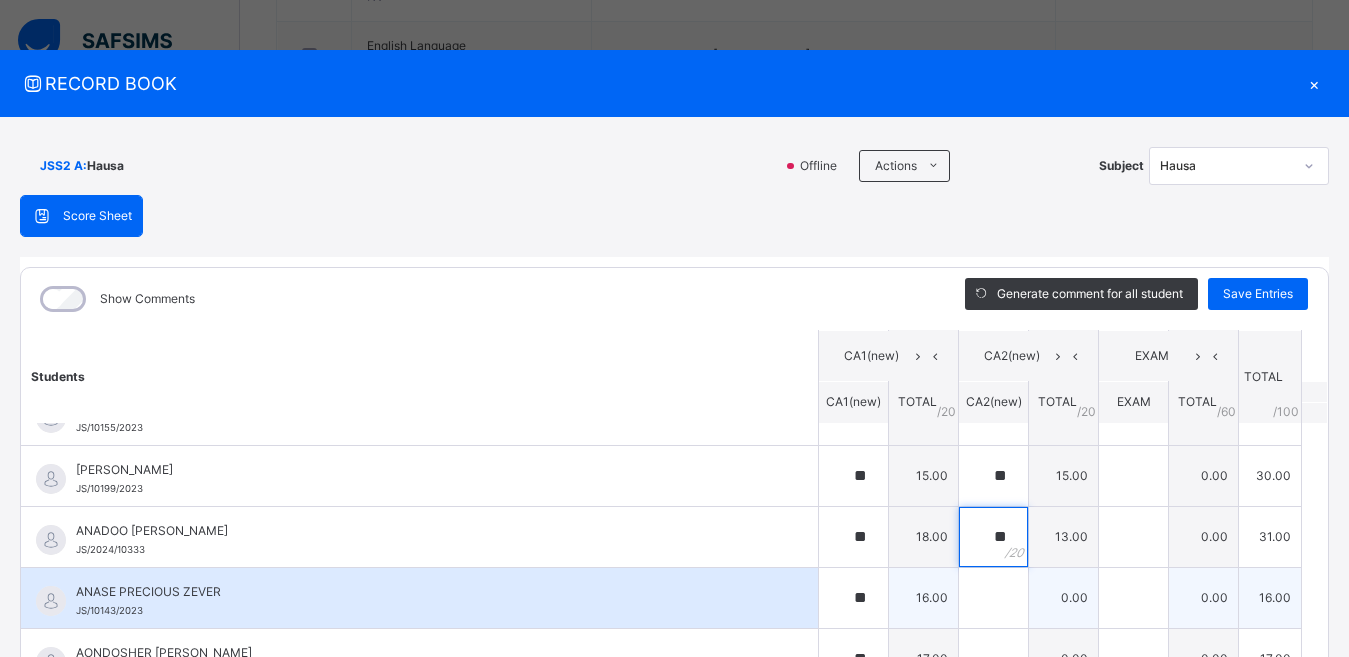 type on "**" 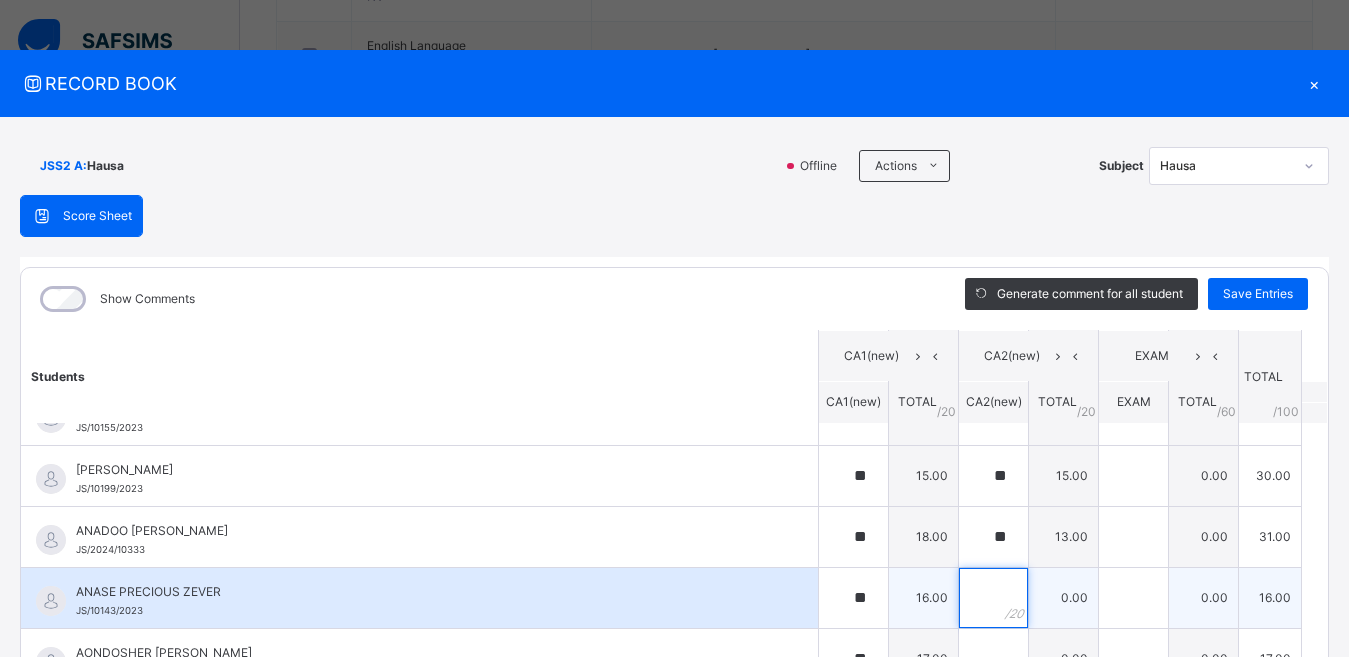 click at bounding box center (993, 598) 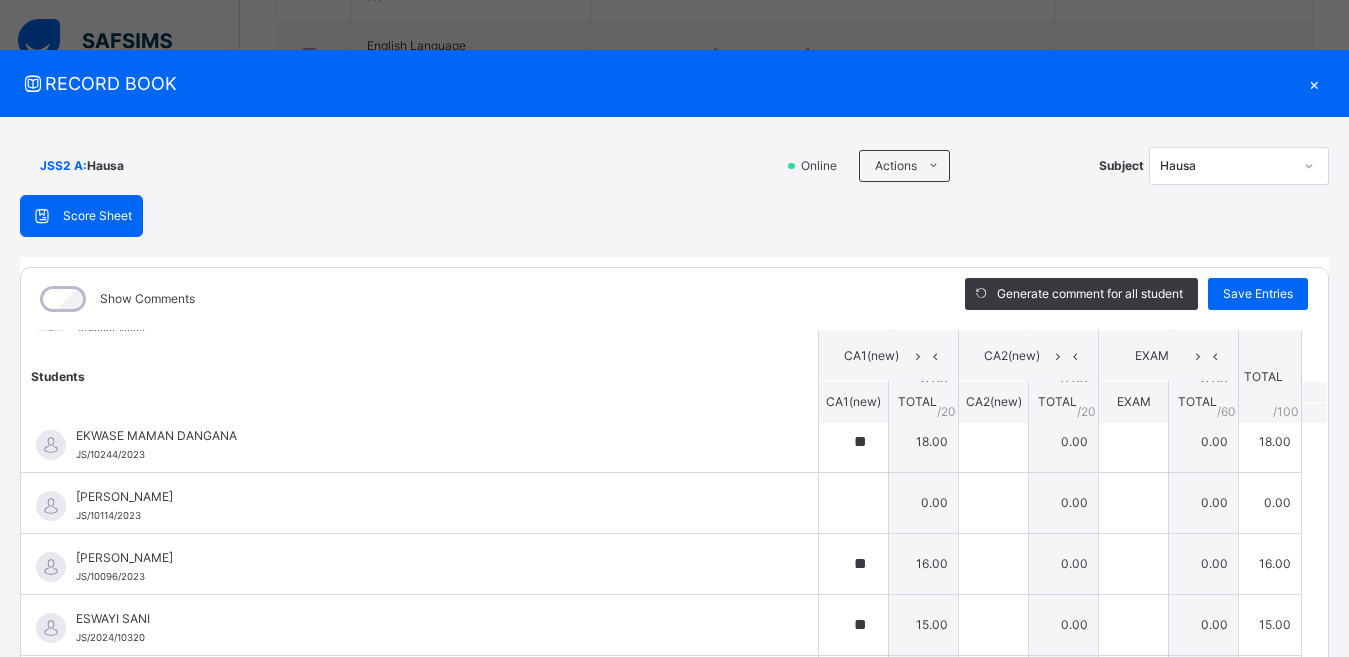 scroll, scrollTop: 300, scrollLeft: 0, axis: vertical 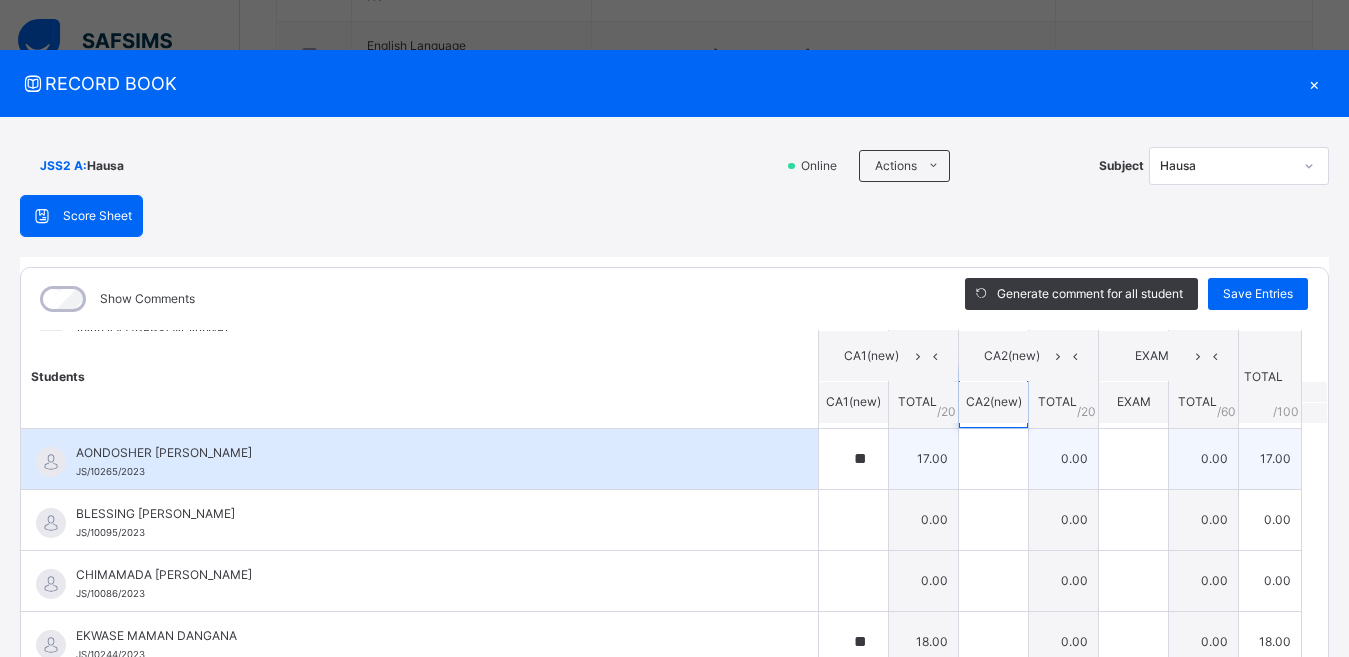 type on "**" 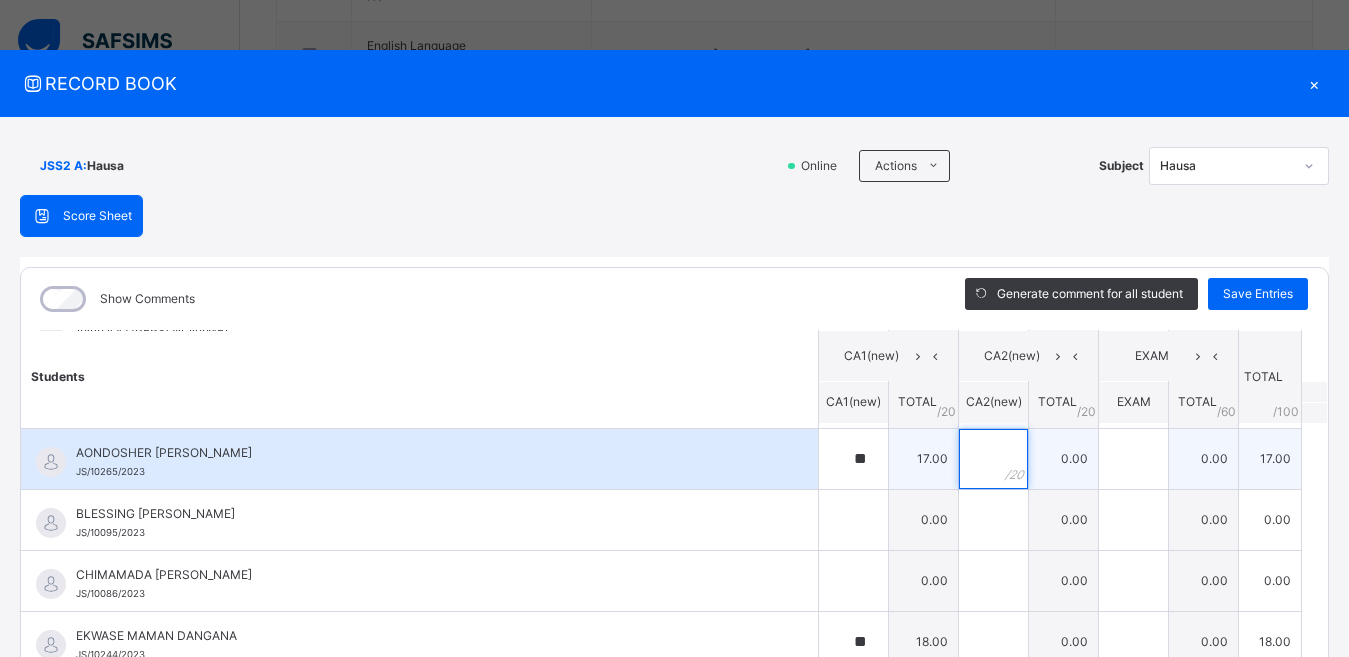 click at bounding box center [993, 459] 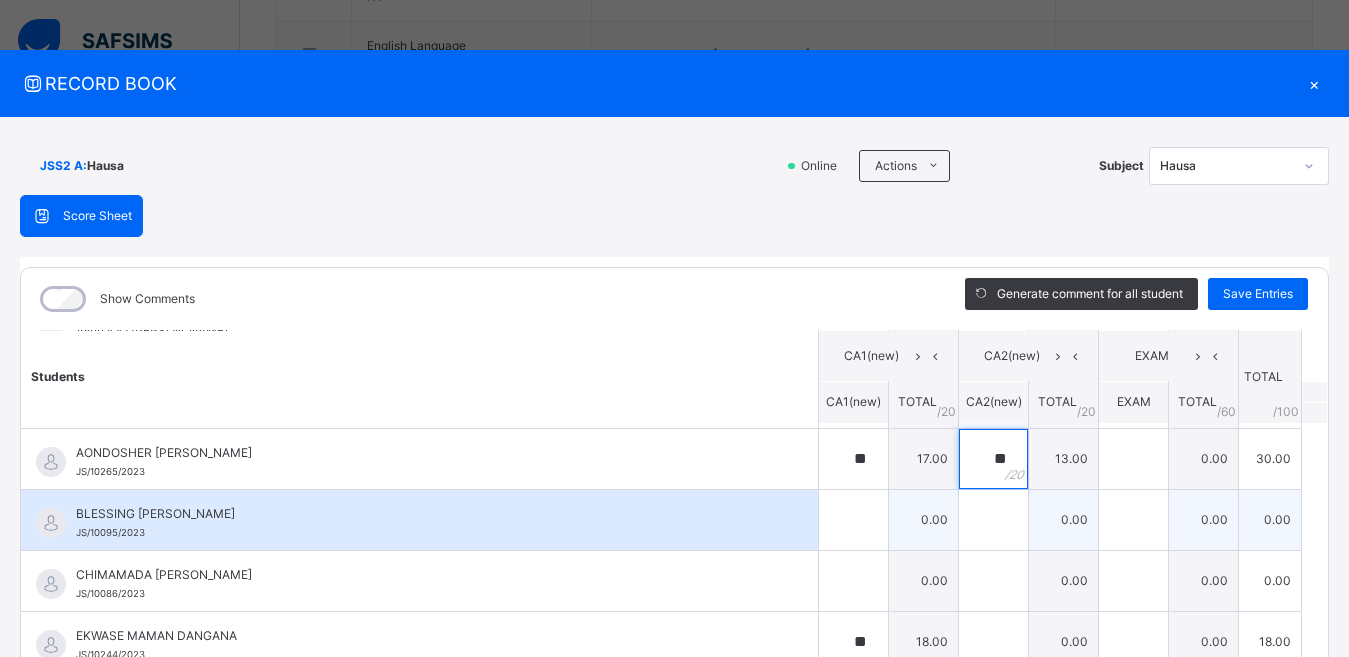 type on "**" 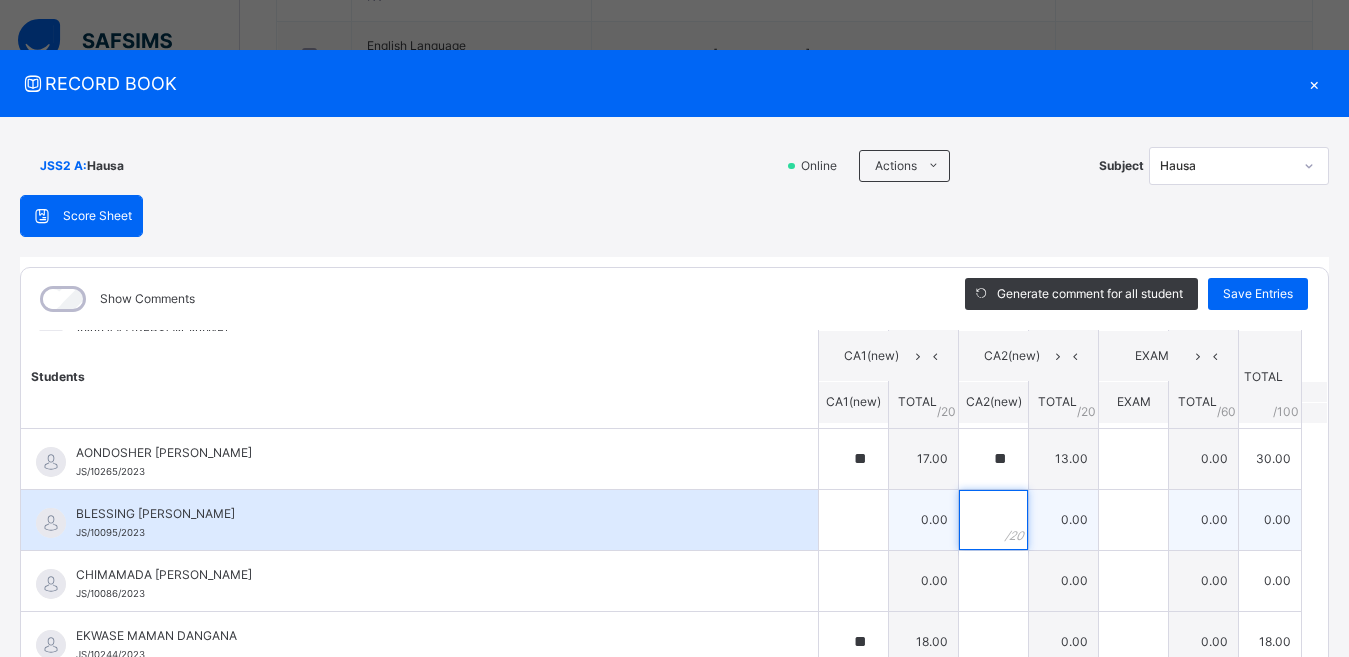 click at bounding box center (993, 520) 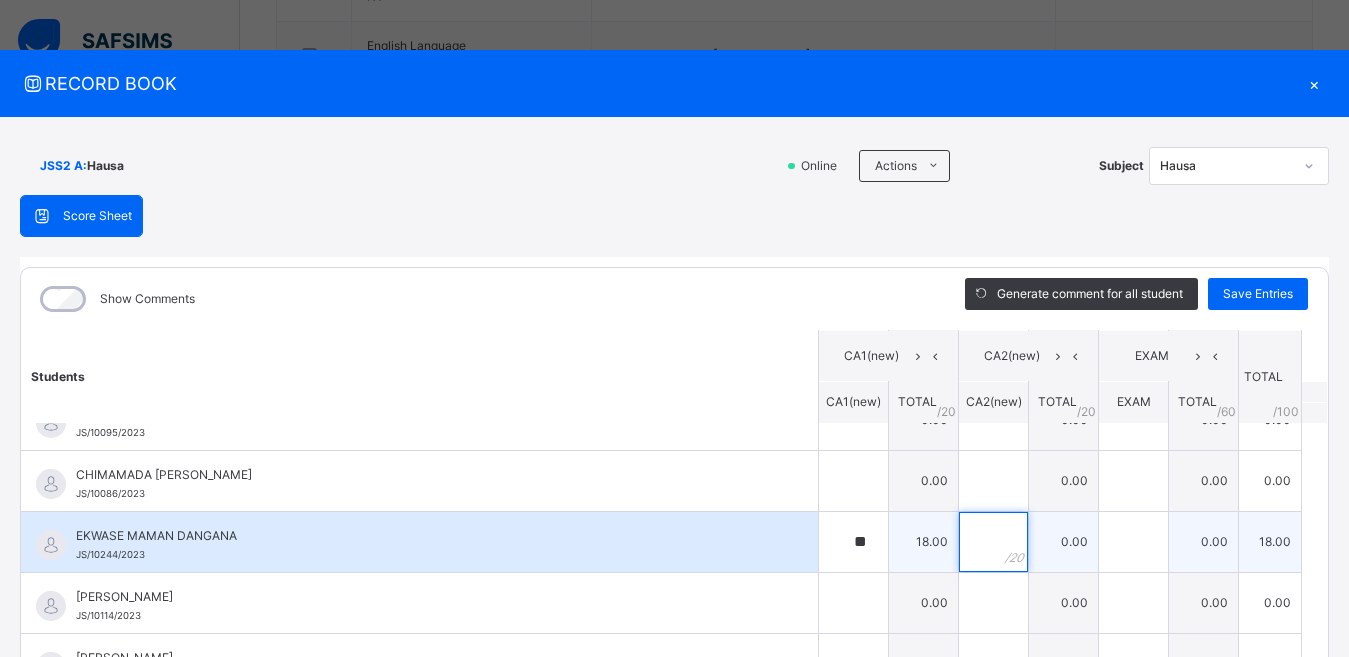 click at bounding box center [993, 542] 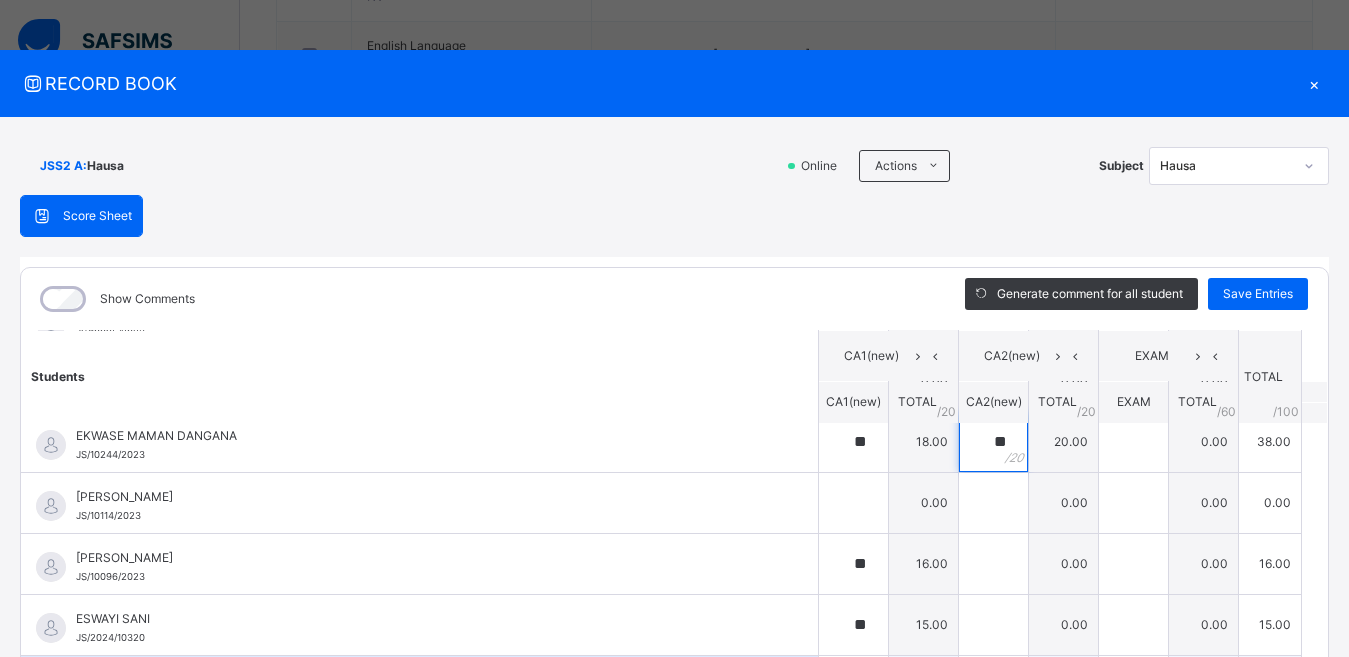 scroll, scrollTop: 600, scrollLeft: 0, axis: vertical 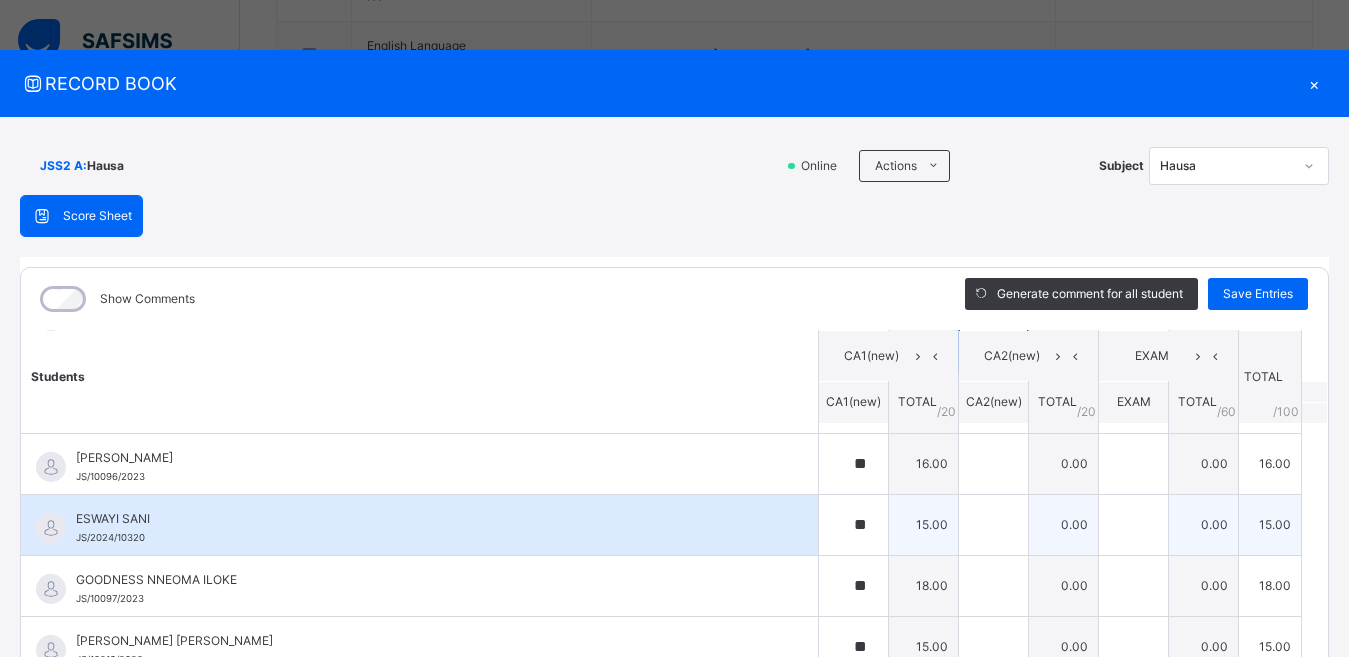 type on "**" 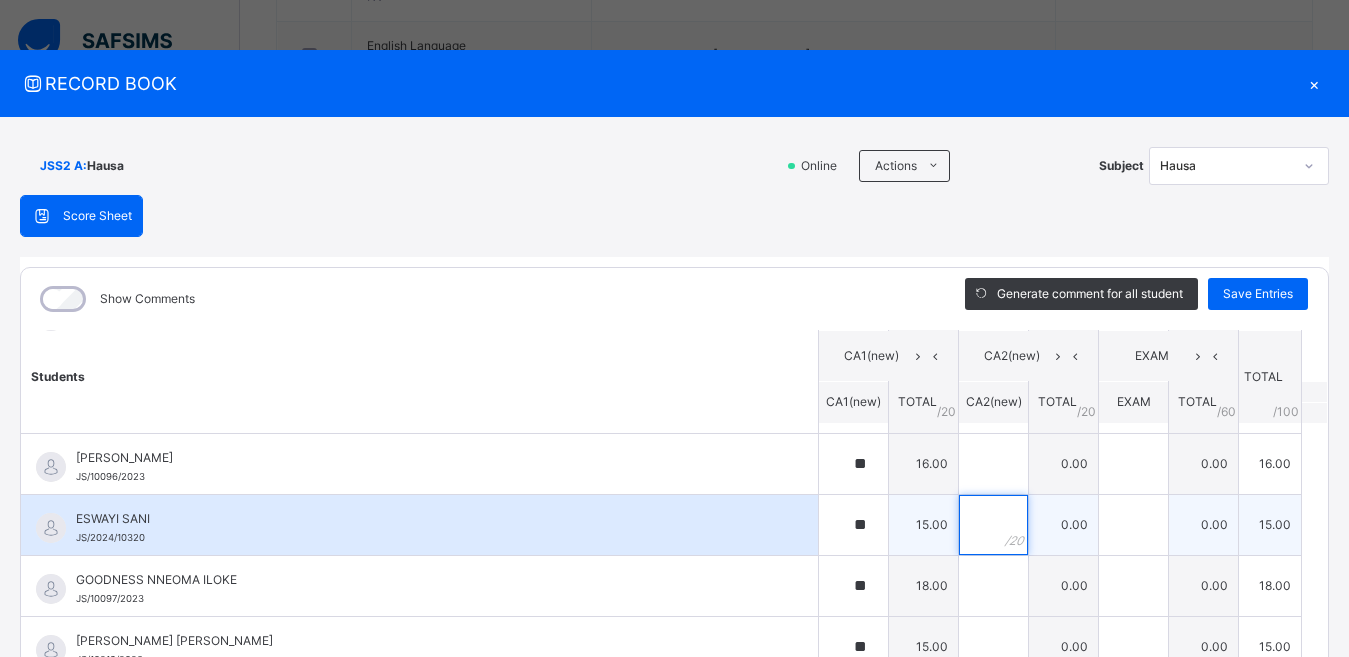 click at bounding box center [993, 525] 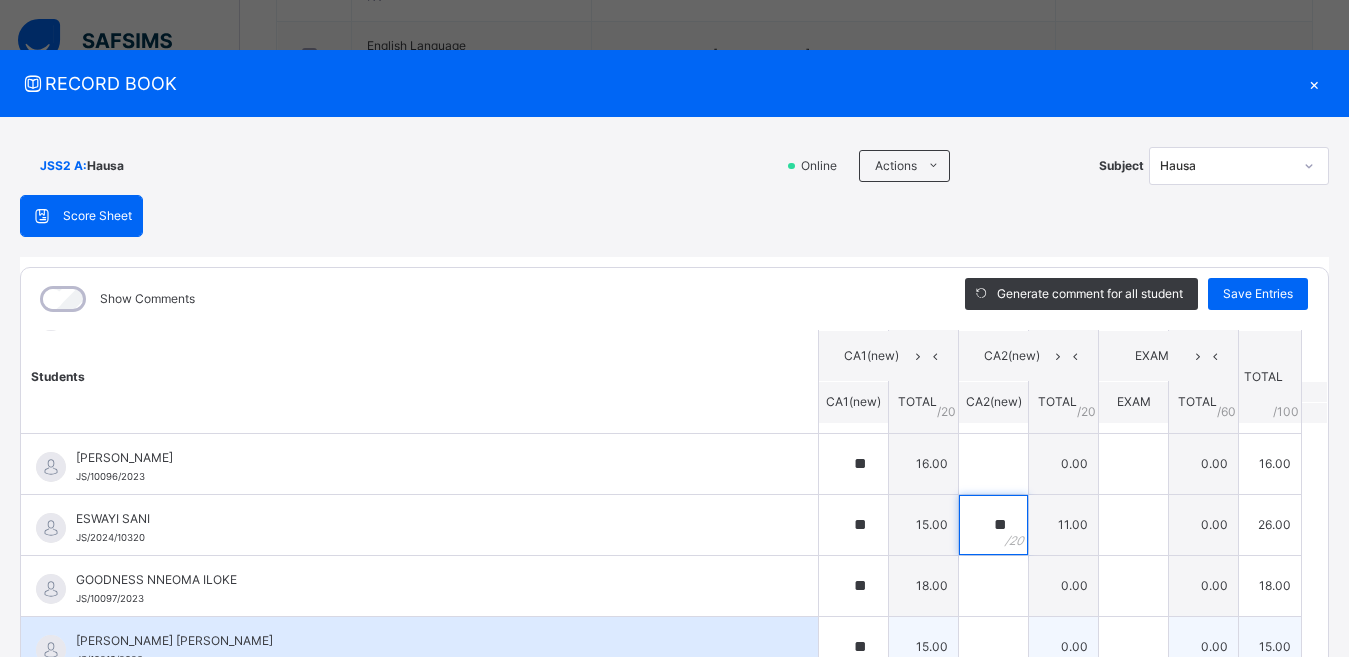type on "**" 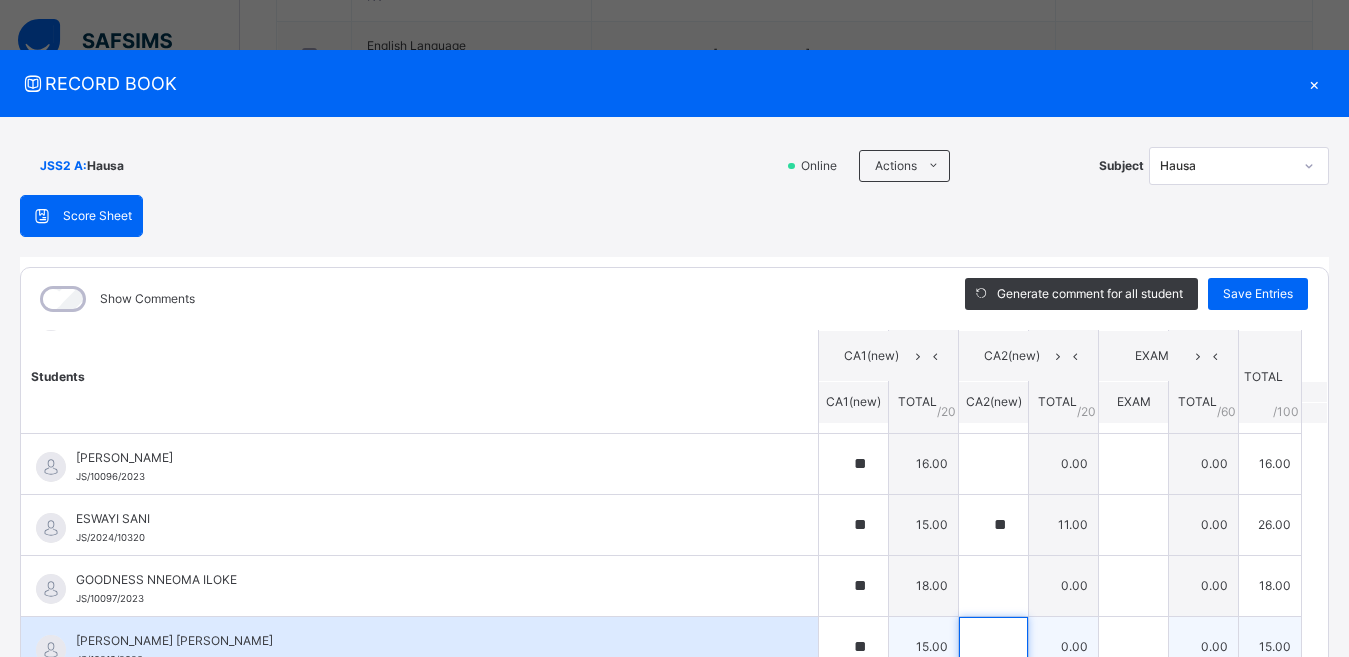 click at bounding box center [993, 647] 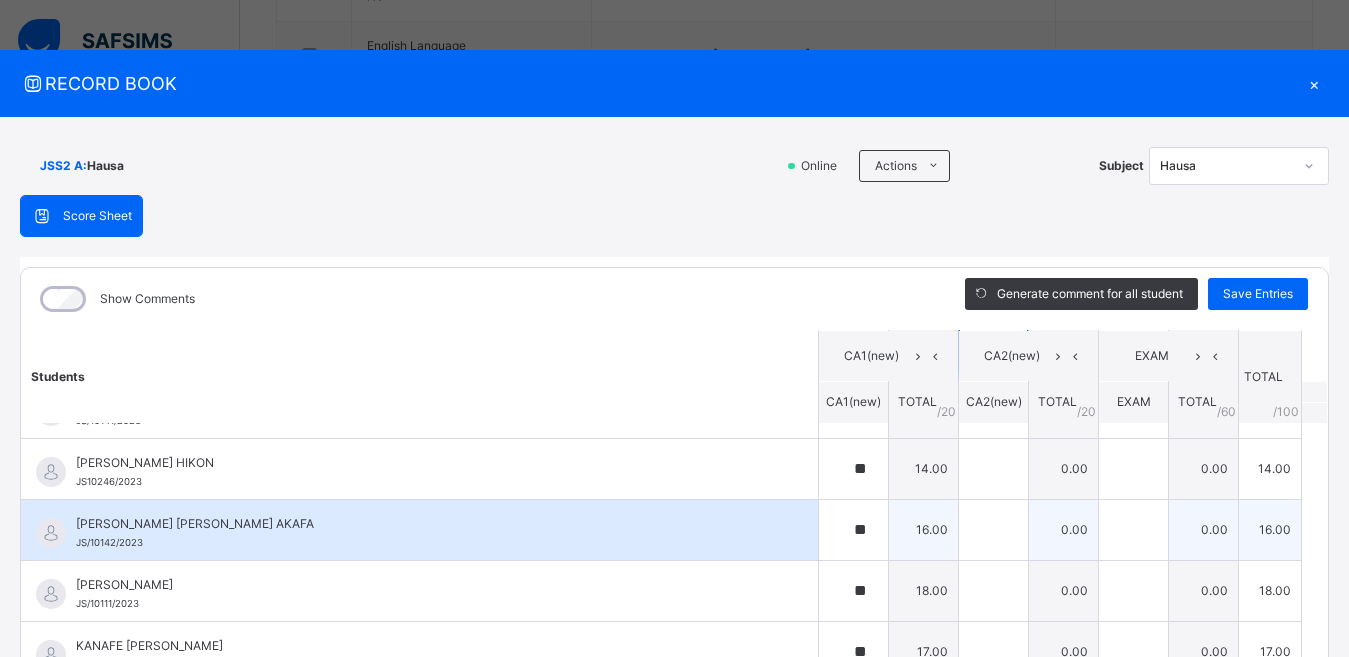 scroll, scrollTop: 800, scrollLeft: 0, axis: vertical 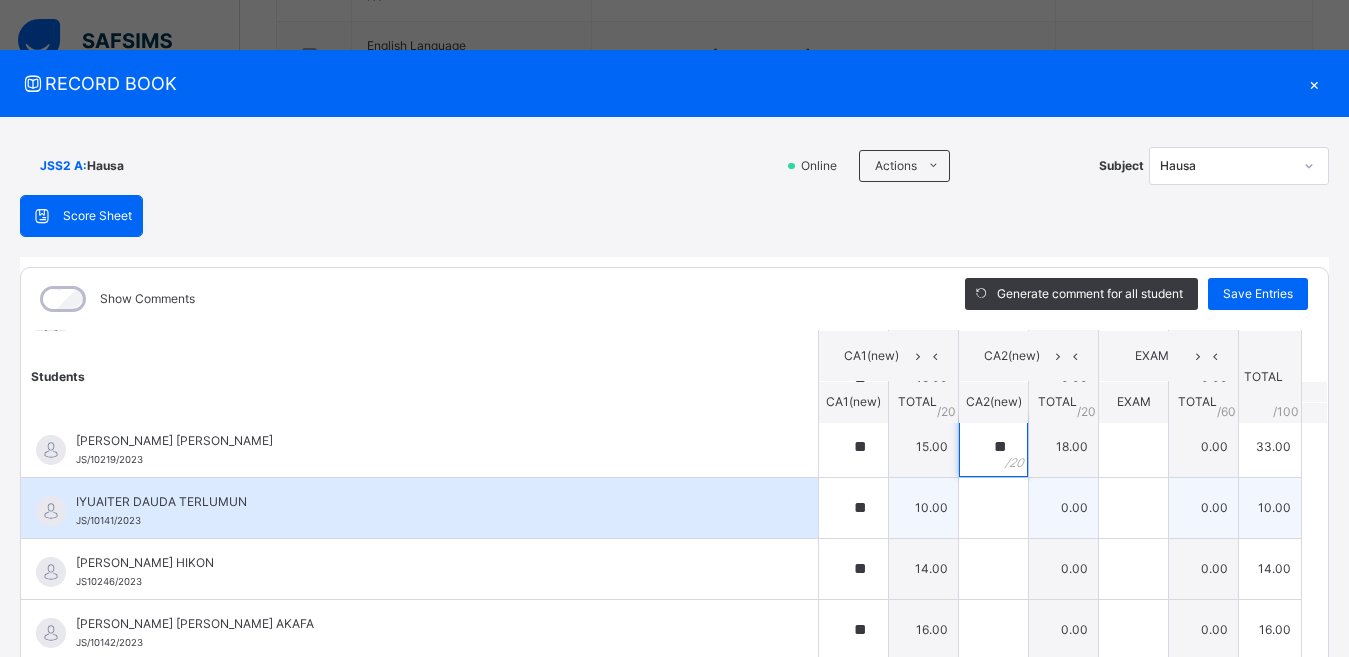 type on "**" 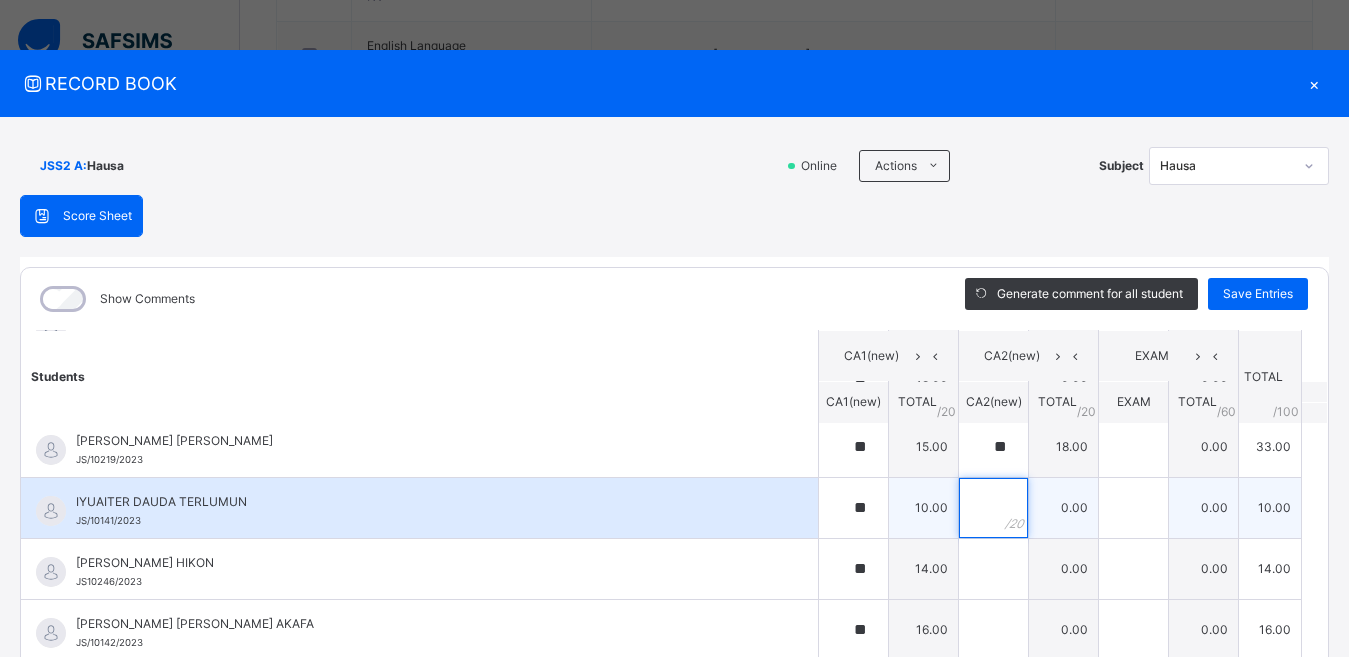 click at bounding box center (993, 508) 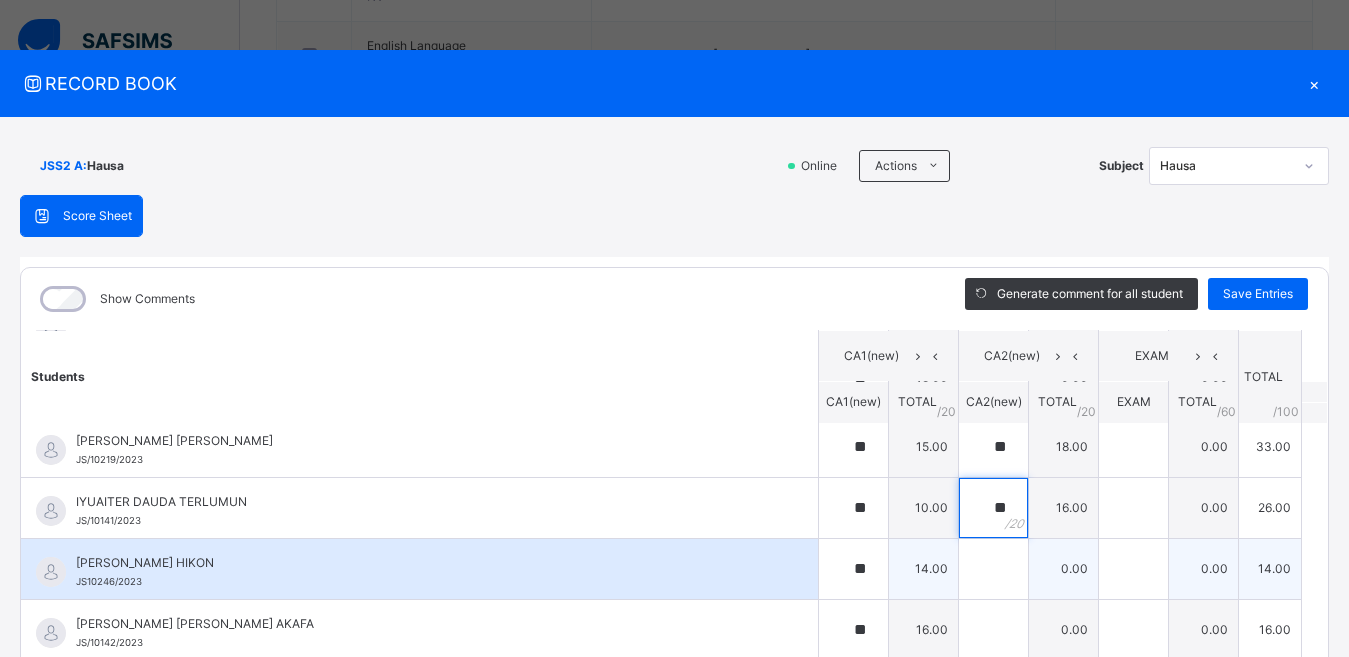 type on "**" 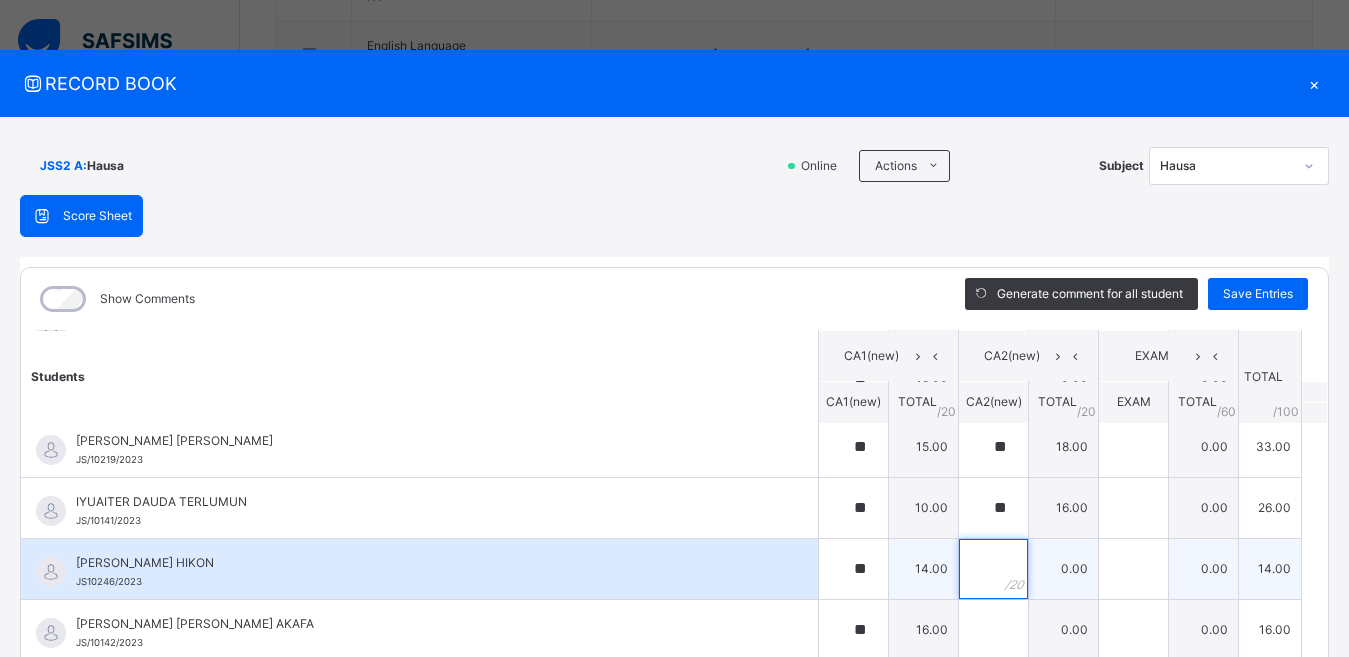 click at bounding box center (993, 569) 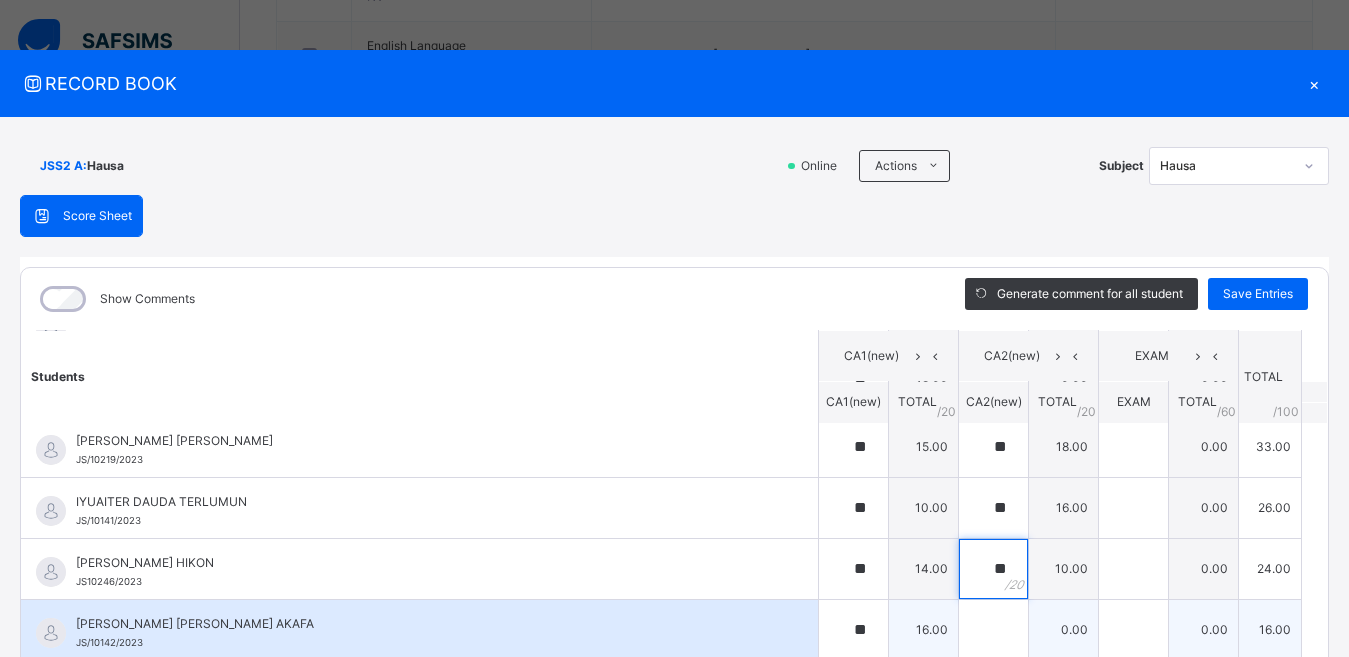 type on "**" 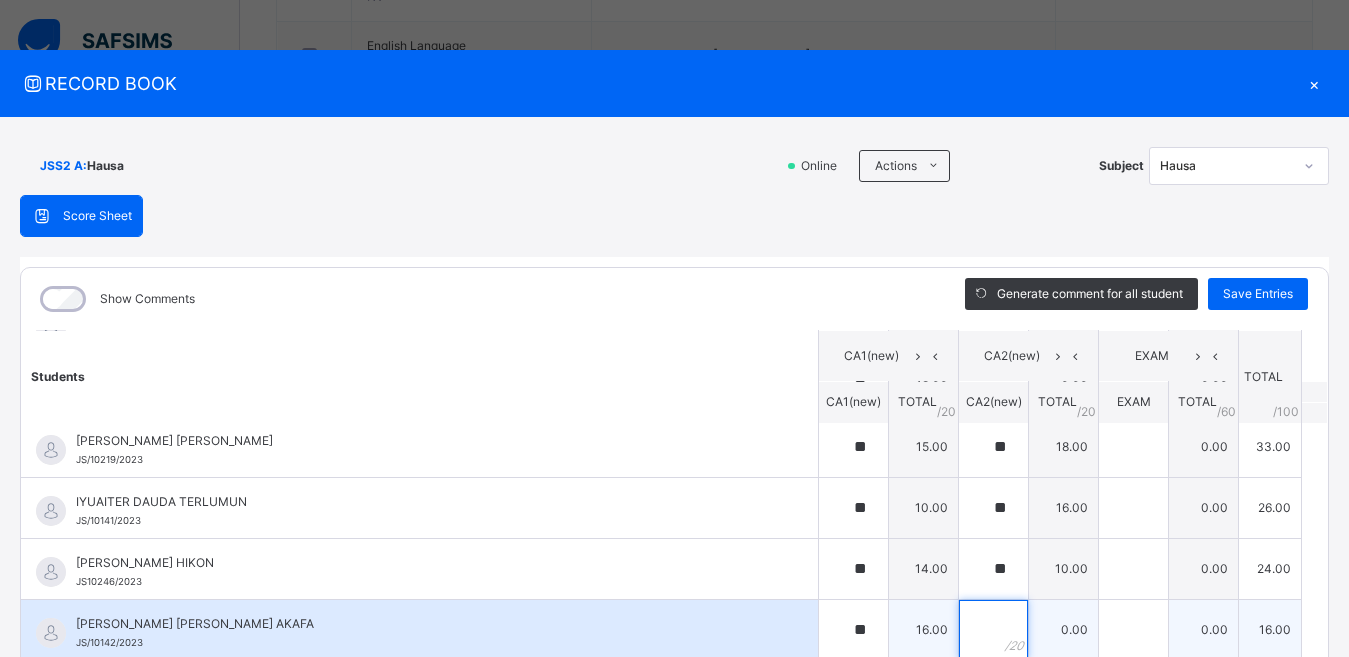 click at bounding box center (993, 630) 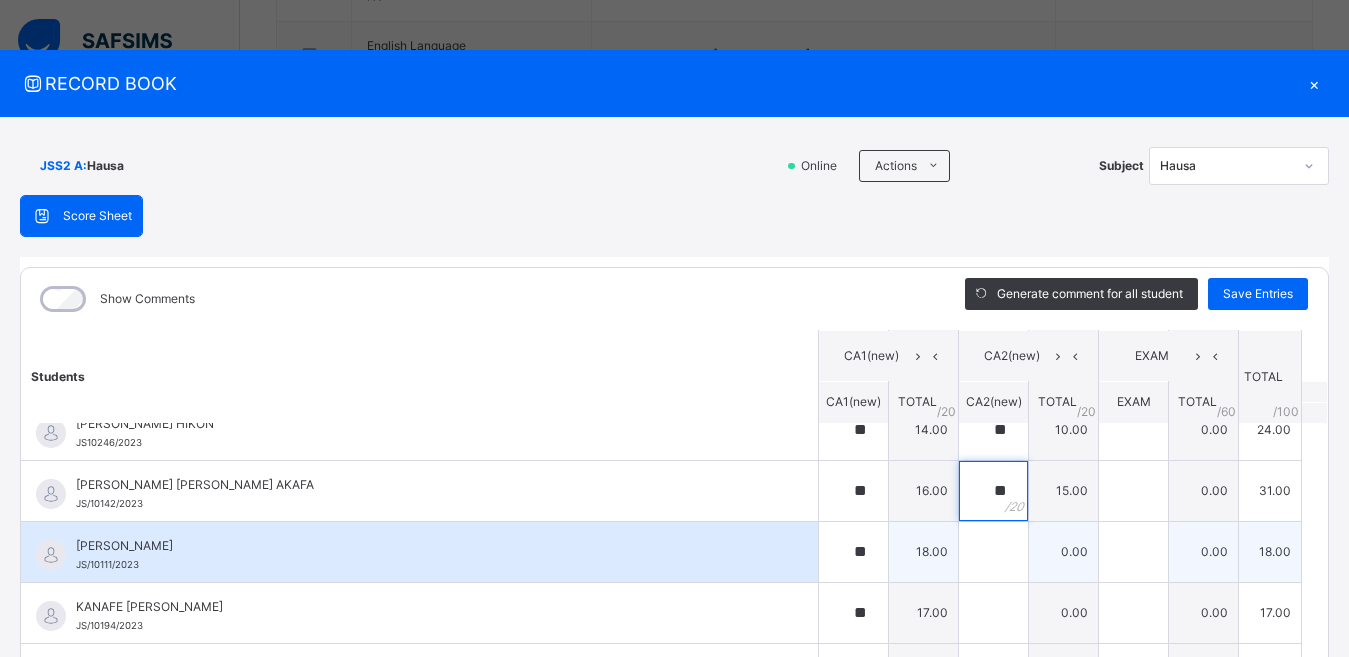 scroll, scrollTop: 1000, scrollLeft: 0, axis: vertical 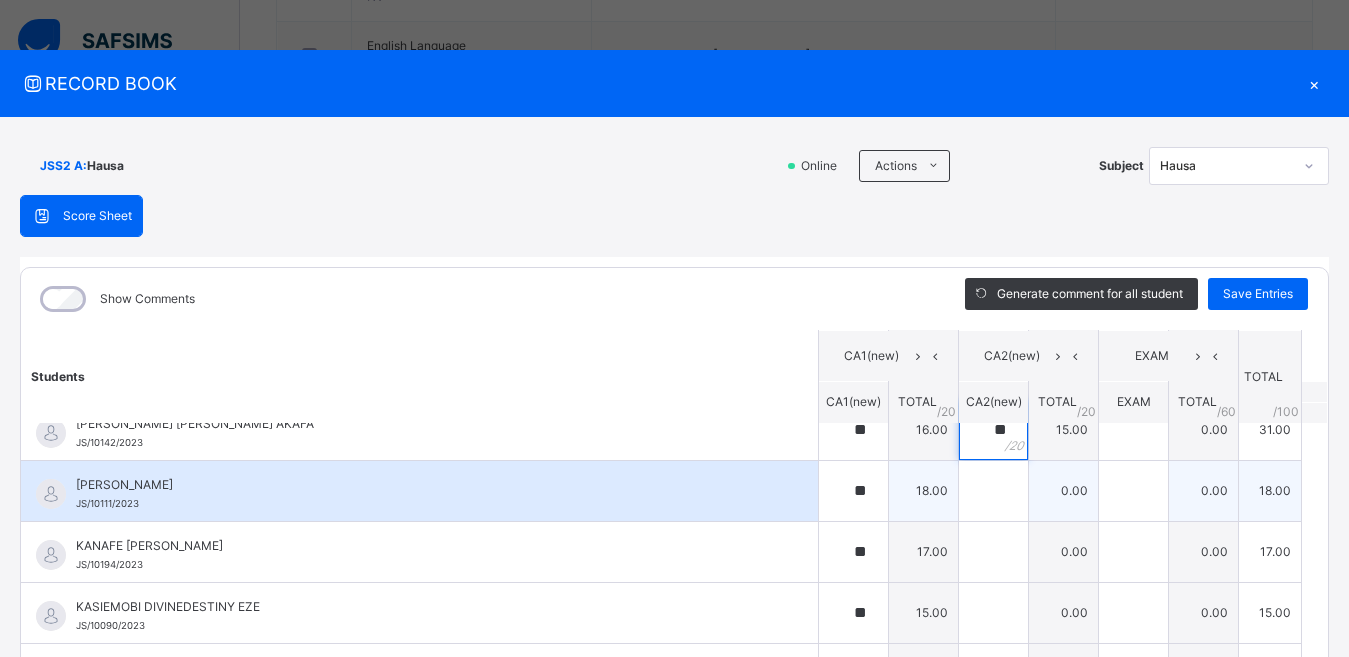 type on "**" 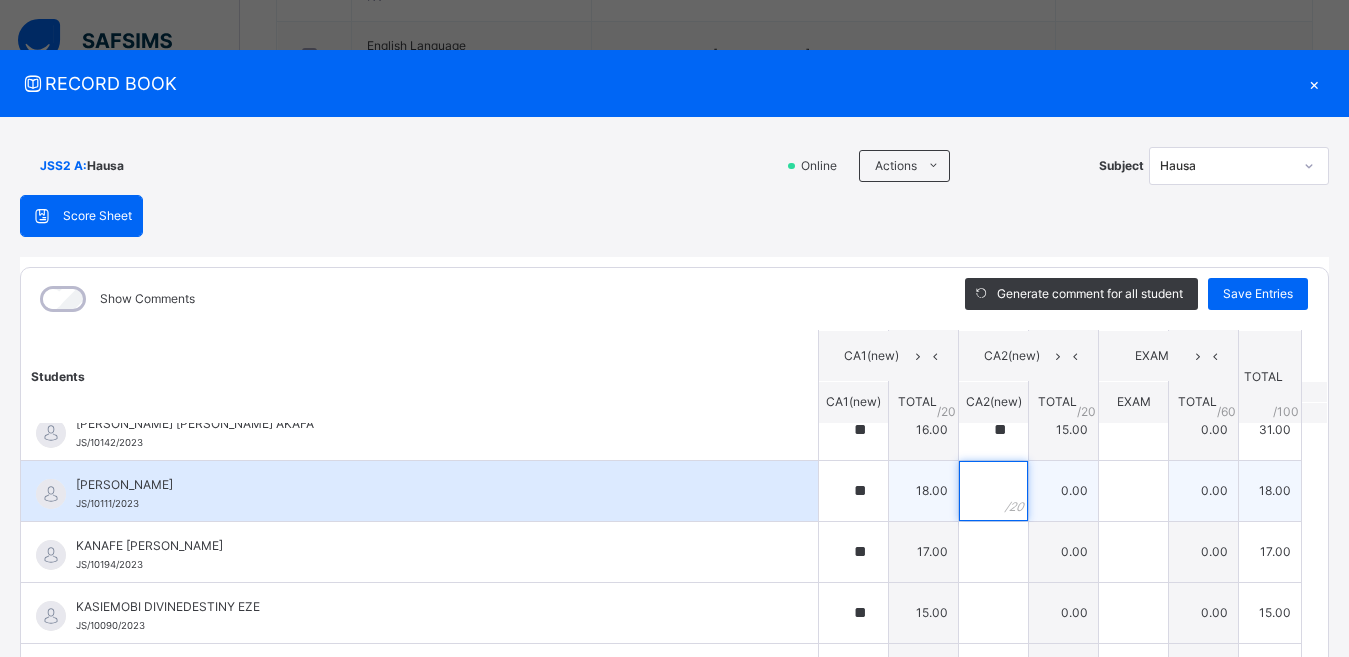 click at bounding box center (993, 491) 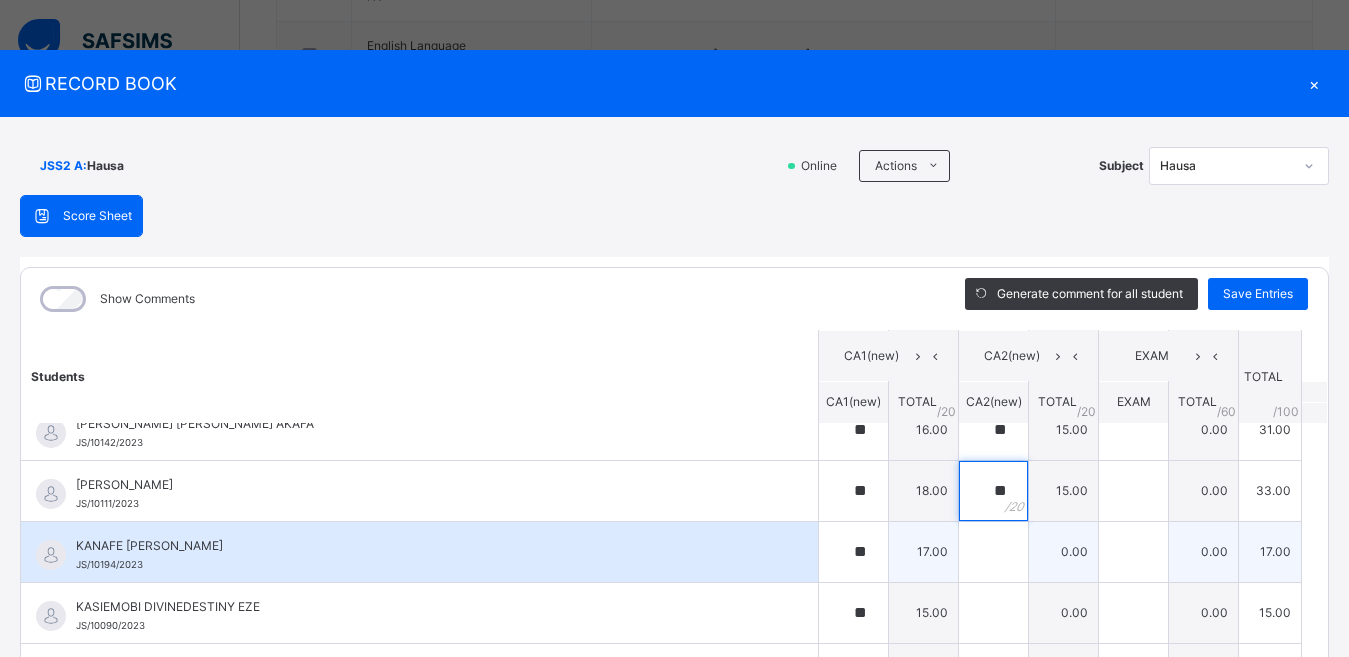 type on "**" 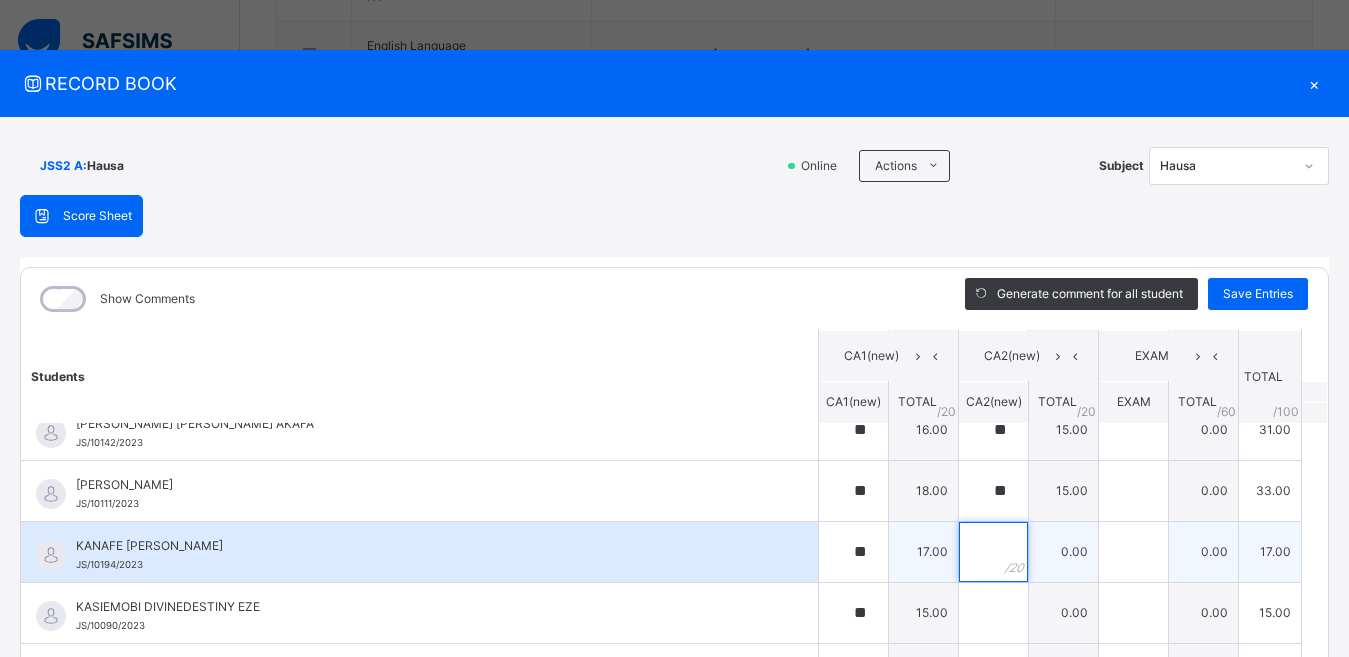 click at bounding box center (993, 552) 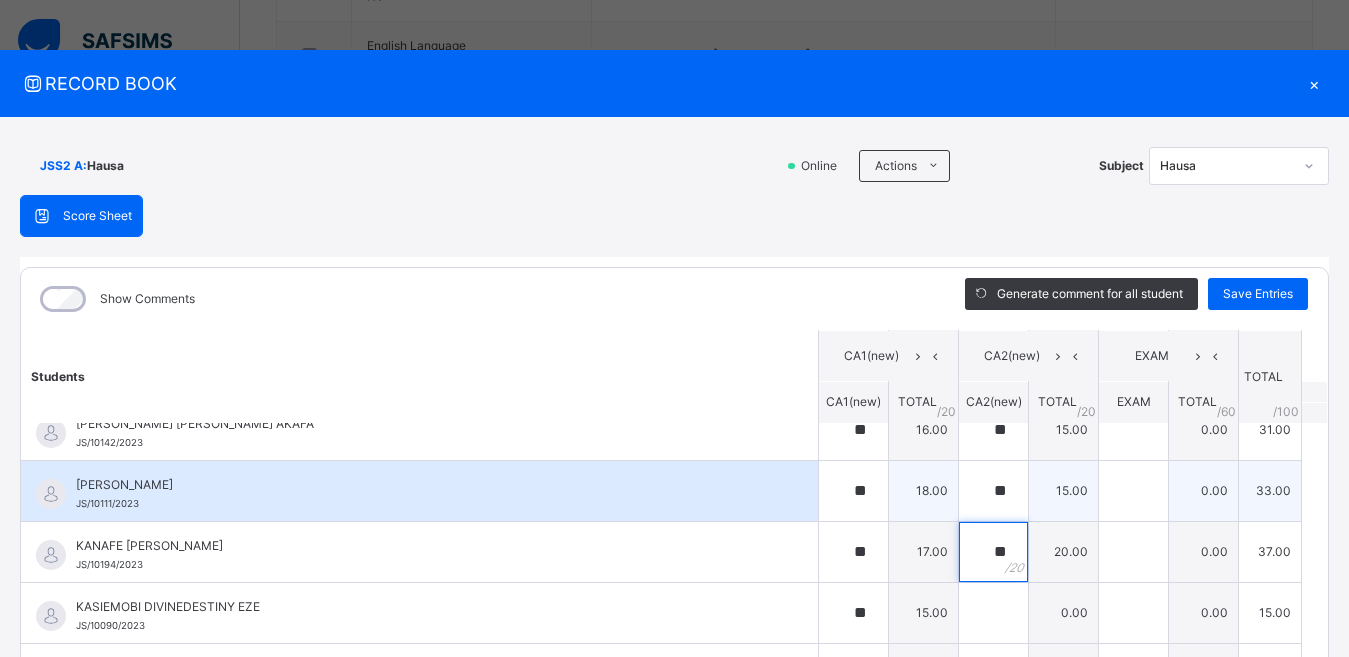 scroll, scrollTop: 1100, scrollLeft: 0, axis: vertical 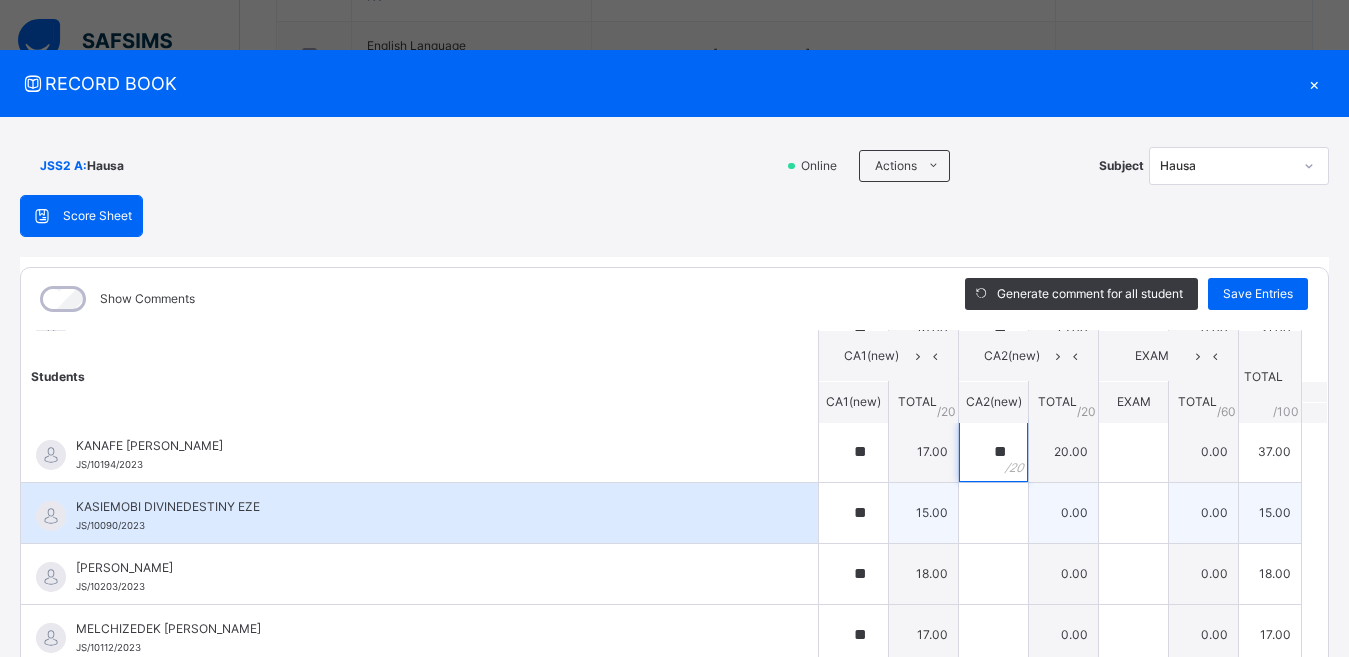 type on "**" 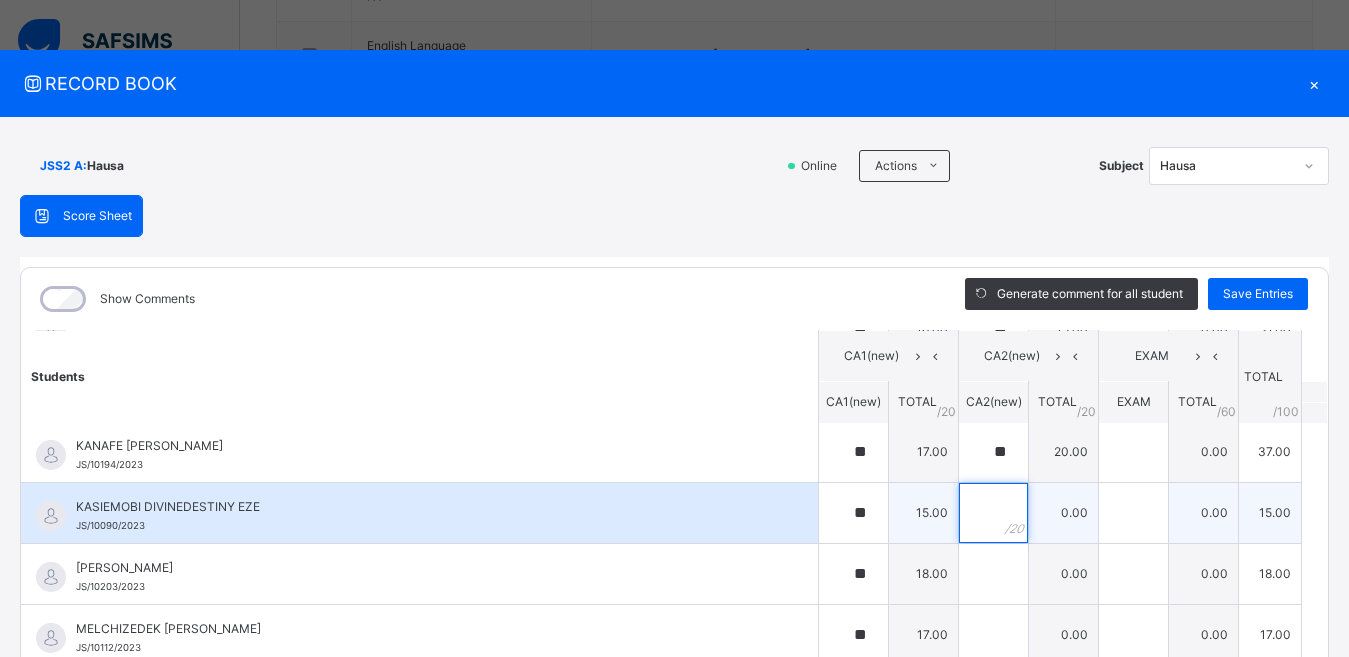 click at bounding box center [993, 513] 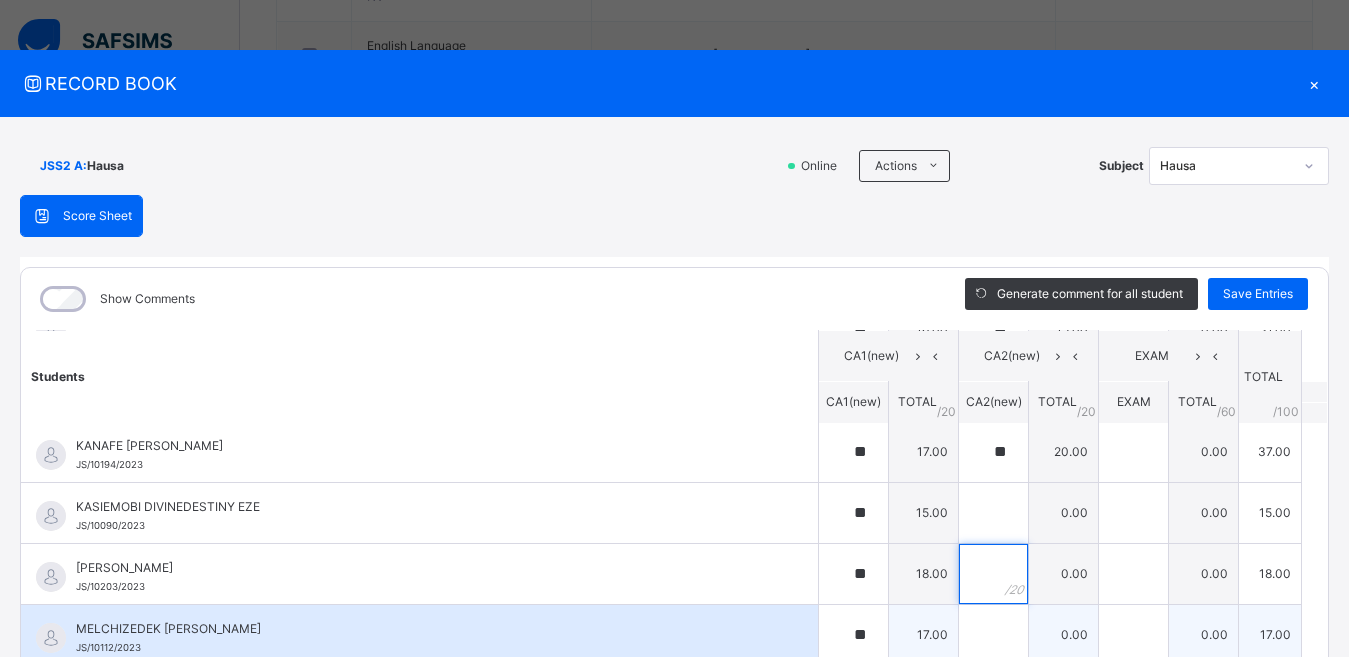 click on "[PERSON_NAME]/10136/2023 [PERSON_NAME]/10136/2023 ** 18.00 ** 18.00 0.00 36.00 Generate comment 0 / 250   ×   Subject Teacher’s Comment Generate and see in full the comment developed by the AI with an option to regenerate the comment [PERSON_NAME]  [PERSON_NAME]/10136/2023   Total 36.00  / 100.00 [PERSON_NAME] Bot   Regenerate     Use this comment   AMAKANI  [PERSON_NAME]/10155/2023 AMAKANI  [PERSON_NAME]/10155/2023 ** 17.00 ** 15.00 0.00 32.00 Generate comment 0 / 250   ×   Subject Teacher’s Comment Generate and see in full the comment developed by the AI with an option to regenerate the comment JS AMAKANI  [PERSON_NAME]/10155/2023   Total 32.00  / 100.00 [PERSON_NAME] Bot   Regenerate     Use this comment   [PERSON_NAME]/10199/2023 [PERSON_NAME]/10199/2023 ** 15.00 ** 15.00 0.00 30.00 Generate comment 0 / 250   ×   Subject Teacher’s Comment Generate and see in full the comment developed by the AI with an option to regenerate the comment JS [PERSON_NAME]/10199/2023   Total 30.00  / 100.00" at bounding box center (674, 238) 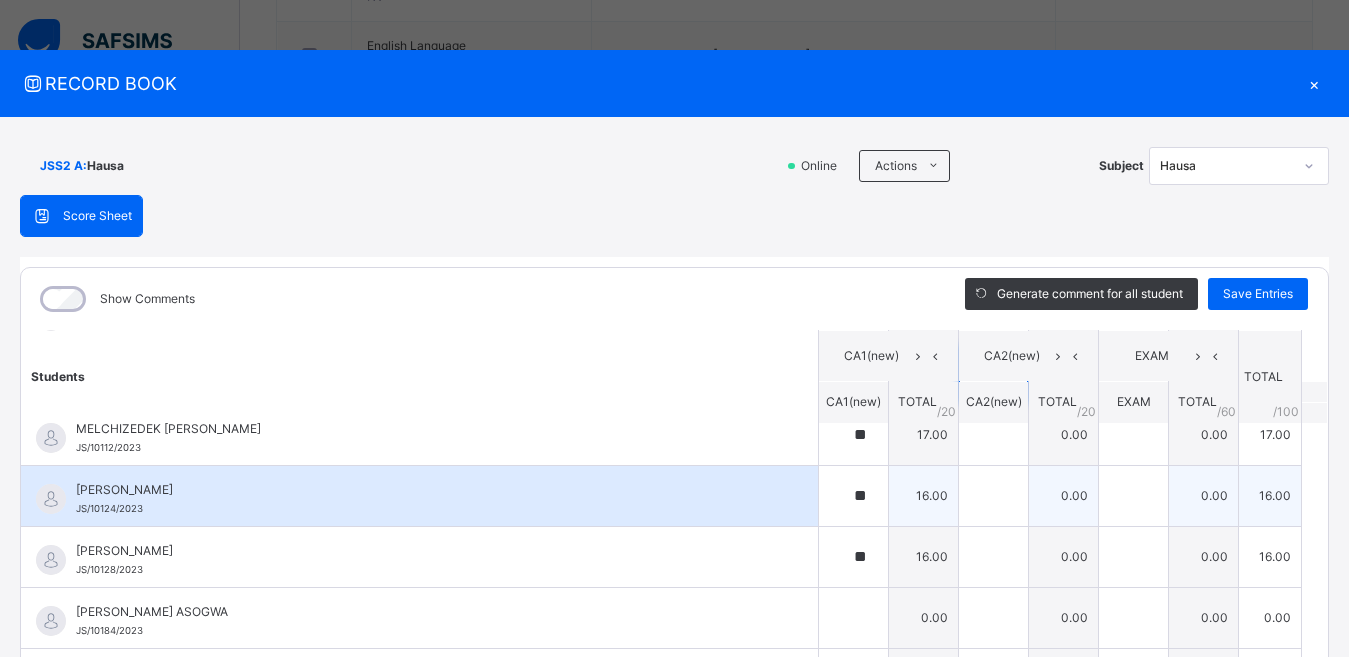 scroll, scrollTop: 1200, scrollLeft: 0, axis: vertical 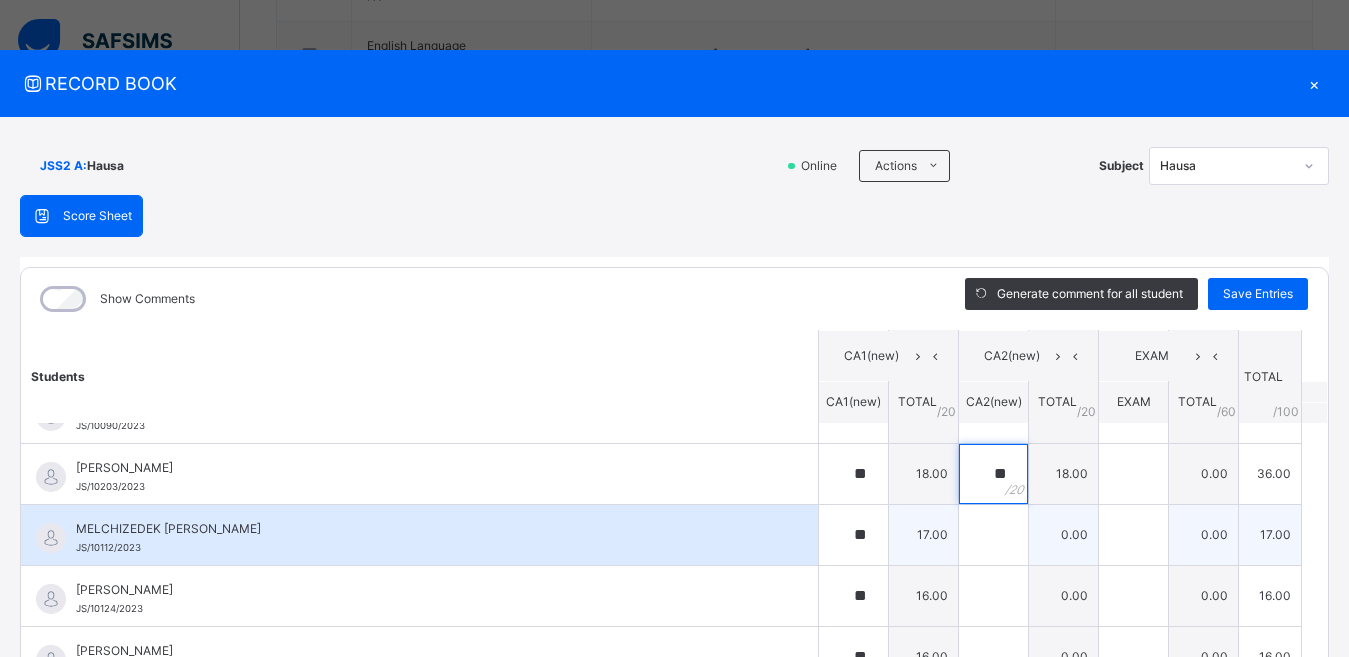 type on "**" 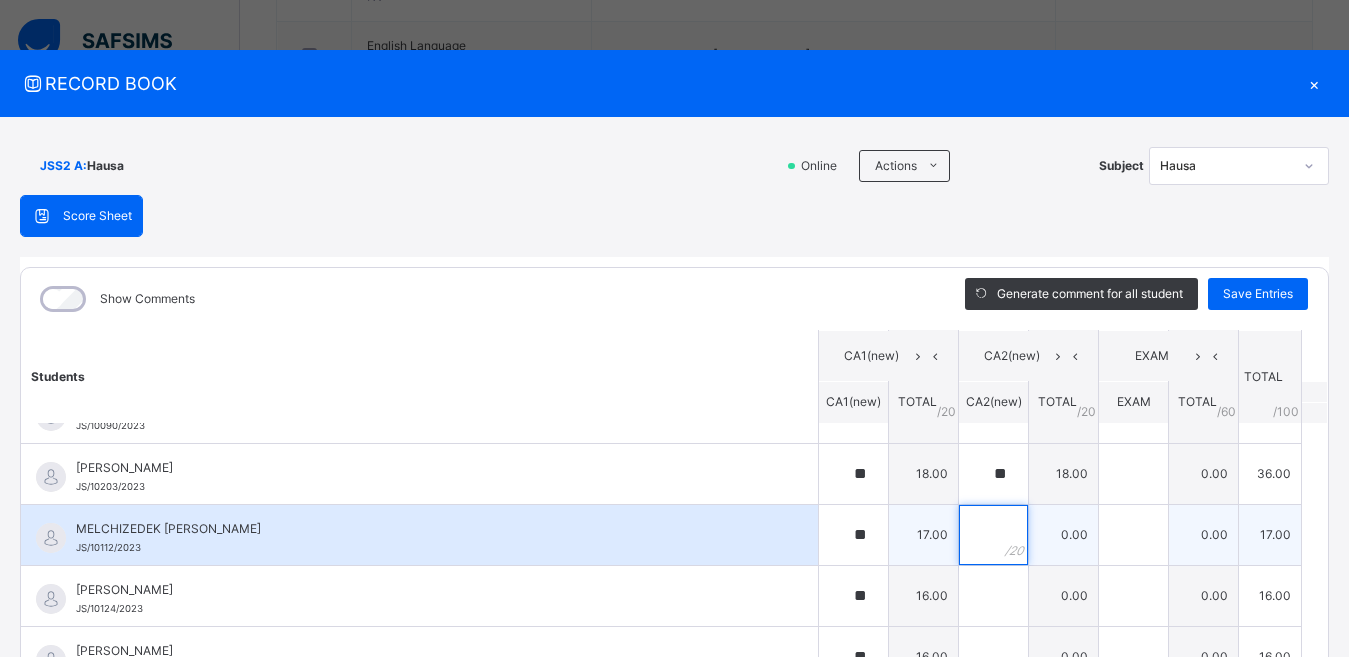click at bounding box center (993, 535) 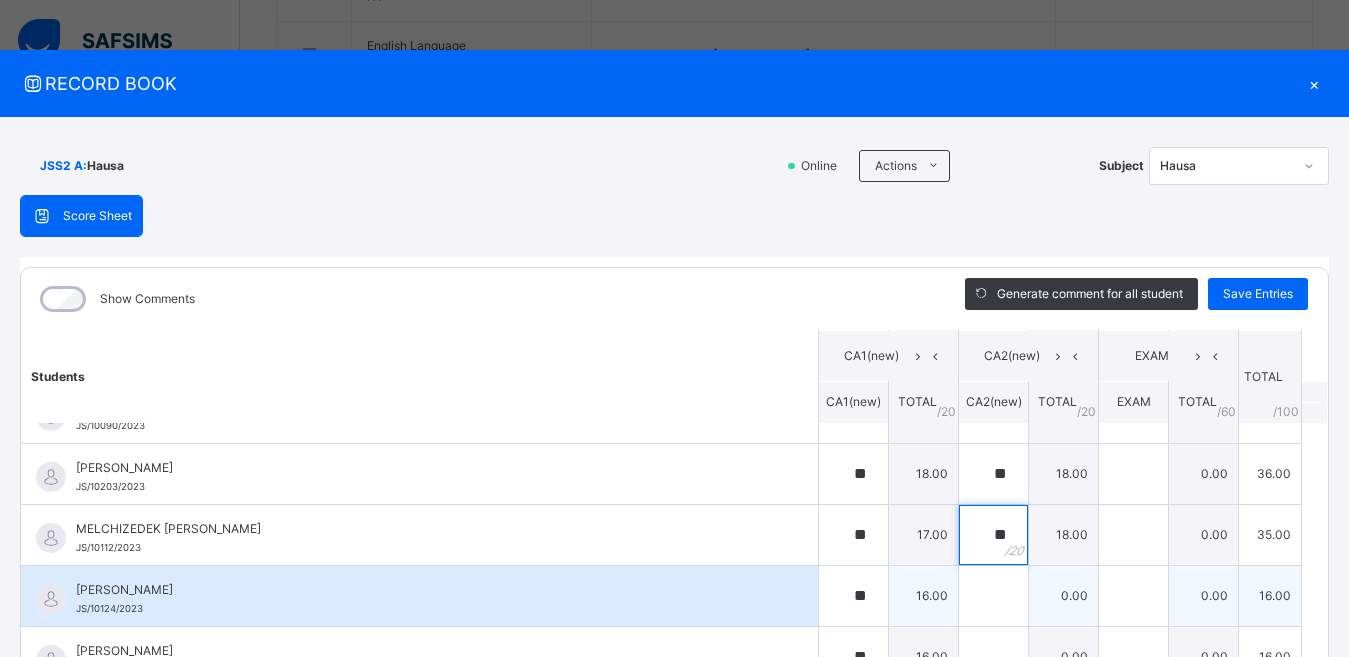 type on "**" 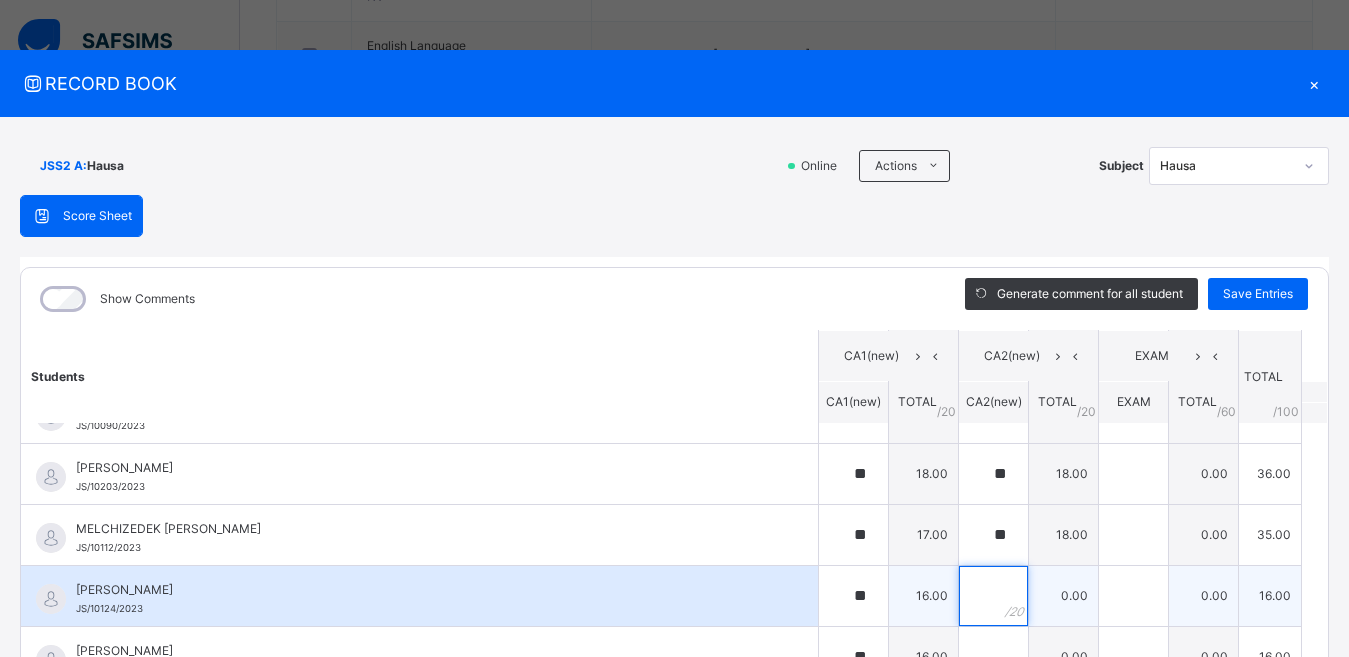 click at bounding box center (993, 596) 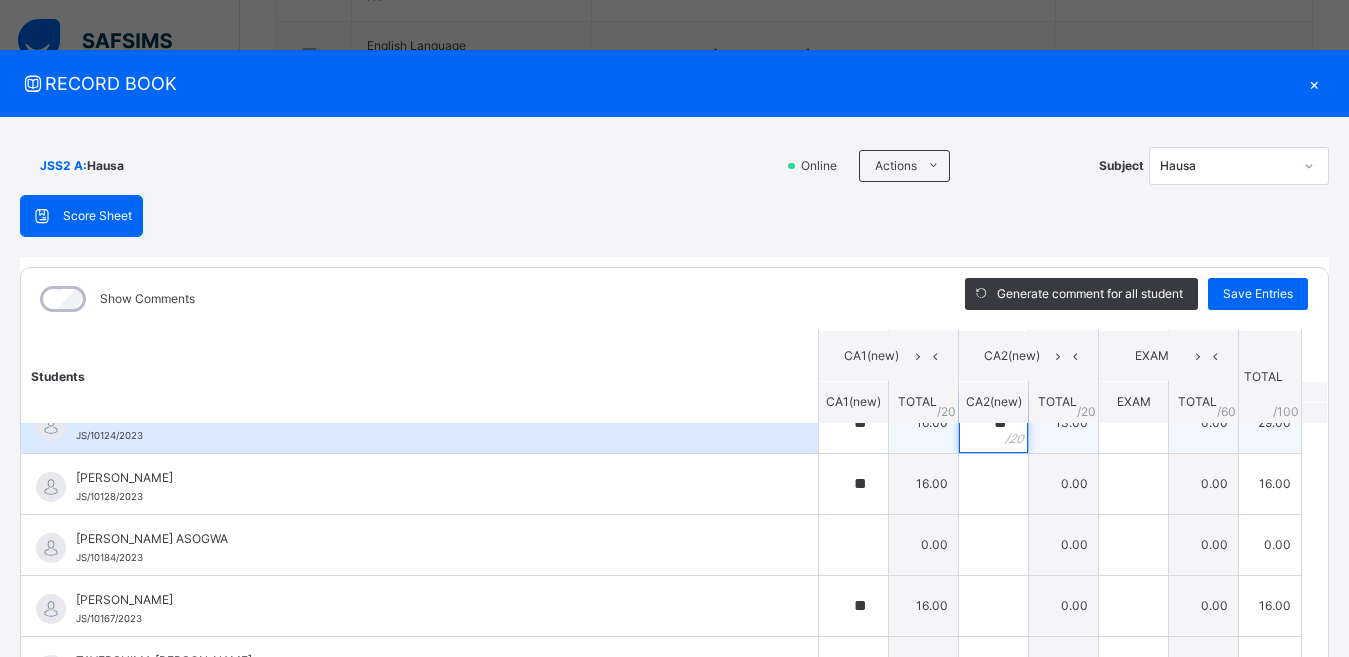 scroll, scrollTop: 1400, scrollLeft: 0, axis: vertical 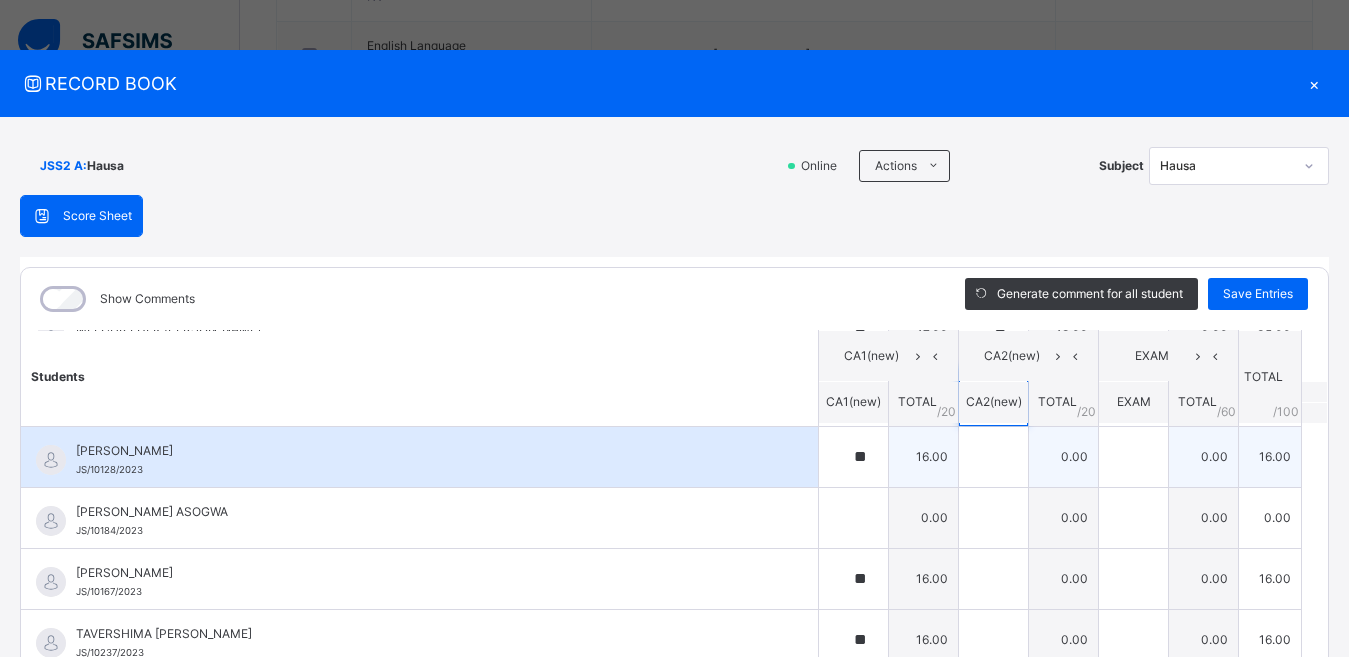 type on "**" 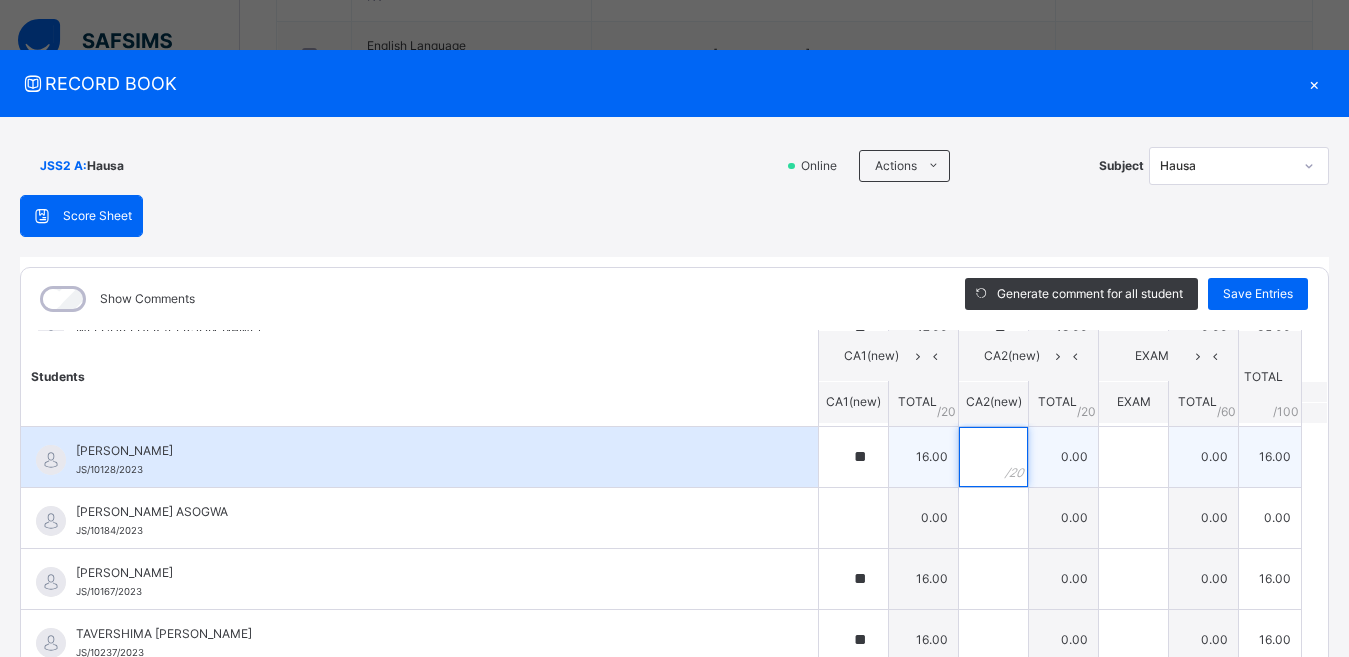 click at bounding box center [993, 457] 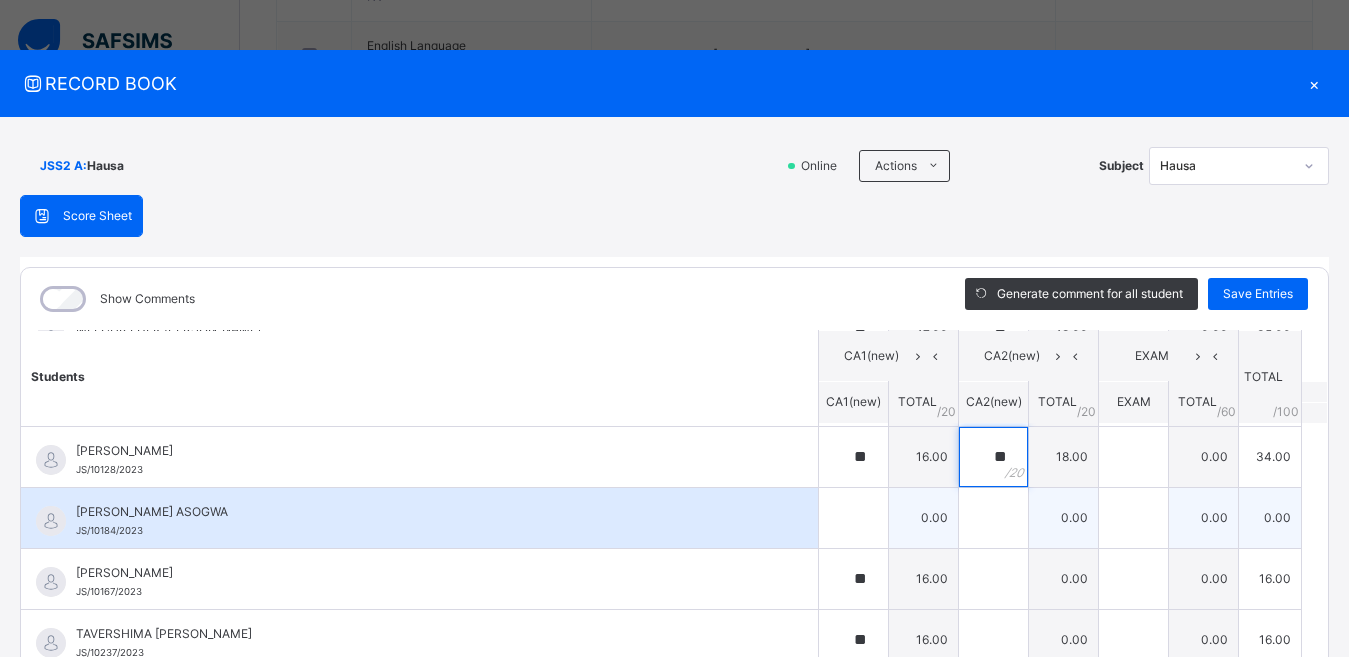 type on "**" 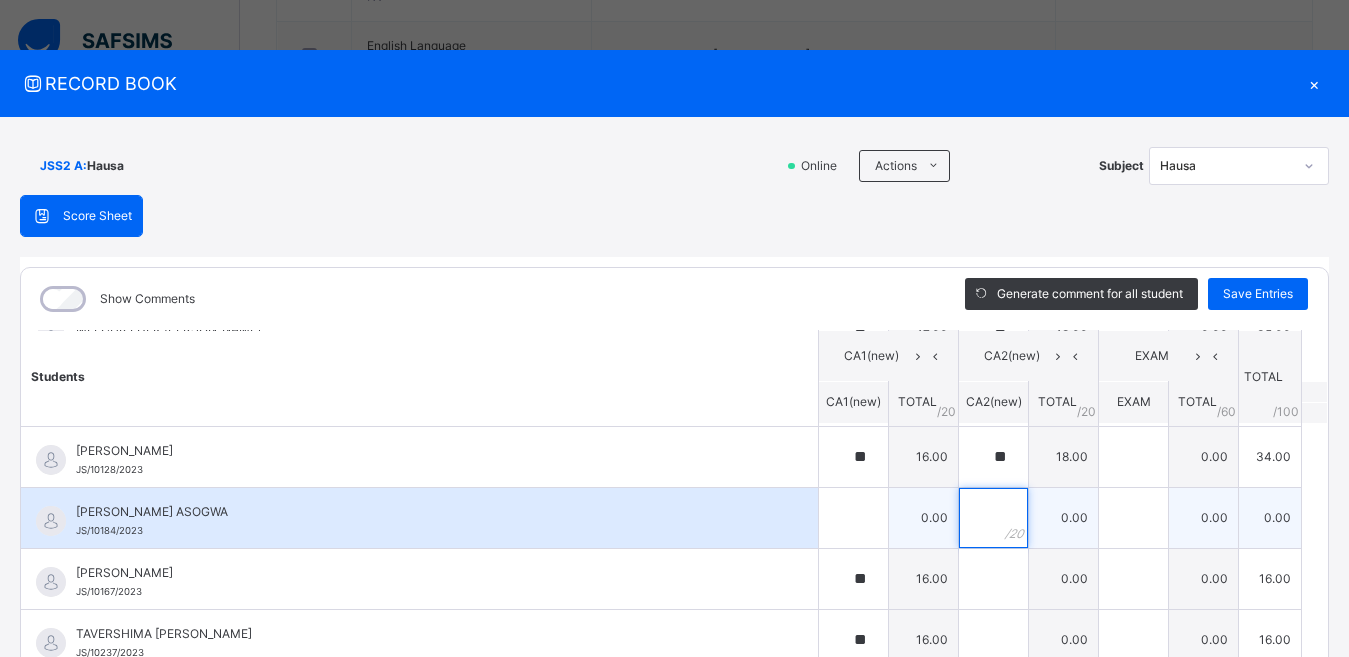 click at bounding box center (993, 518) 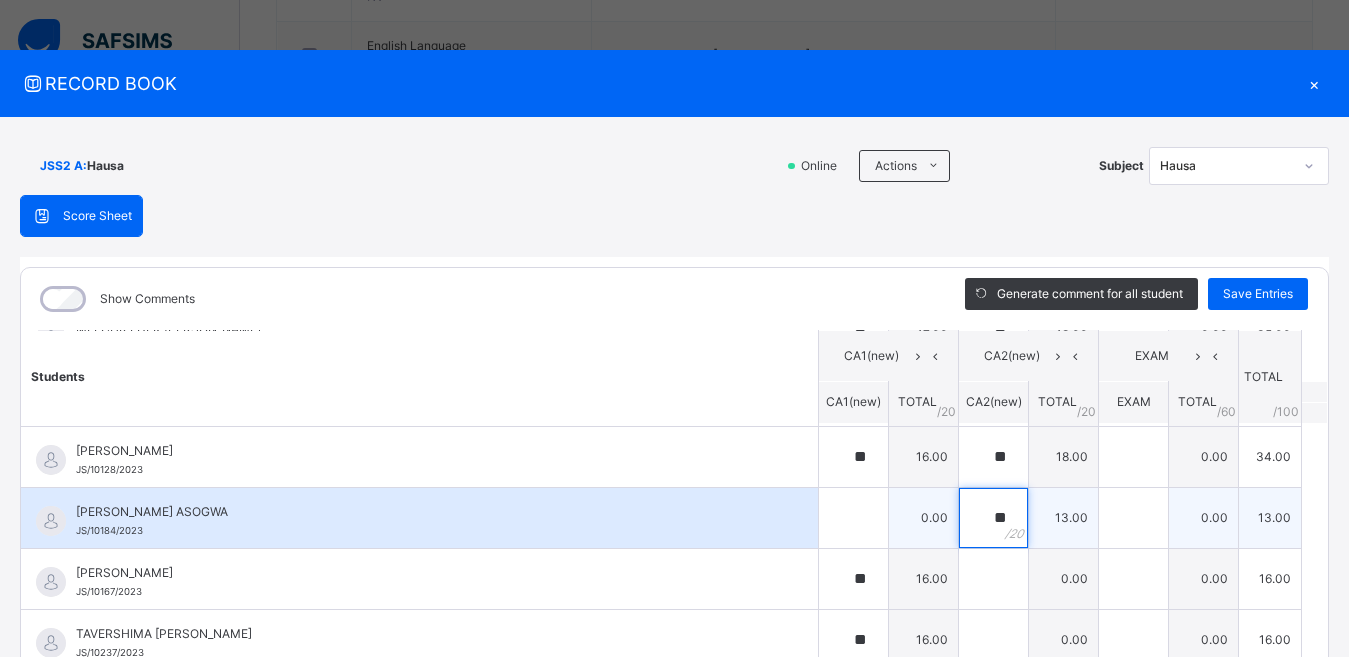 type on "*" 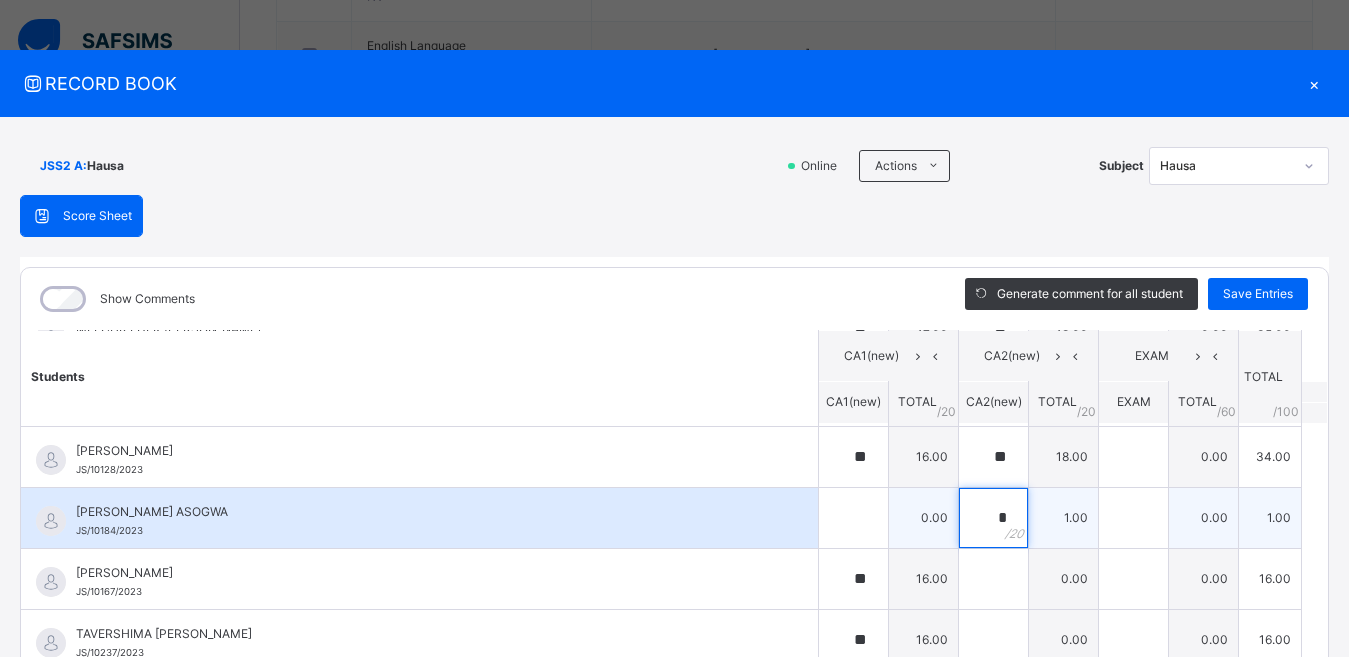 type 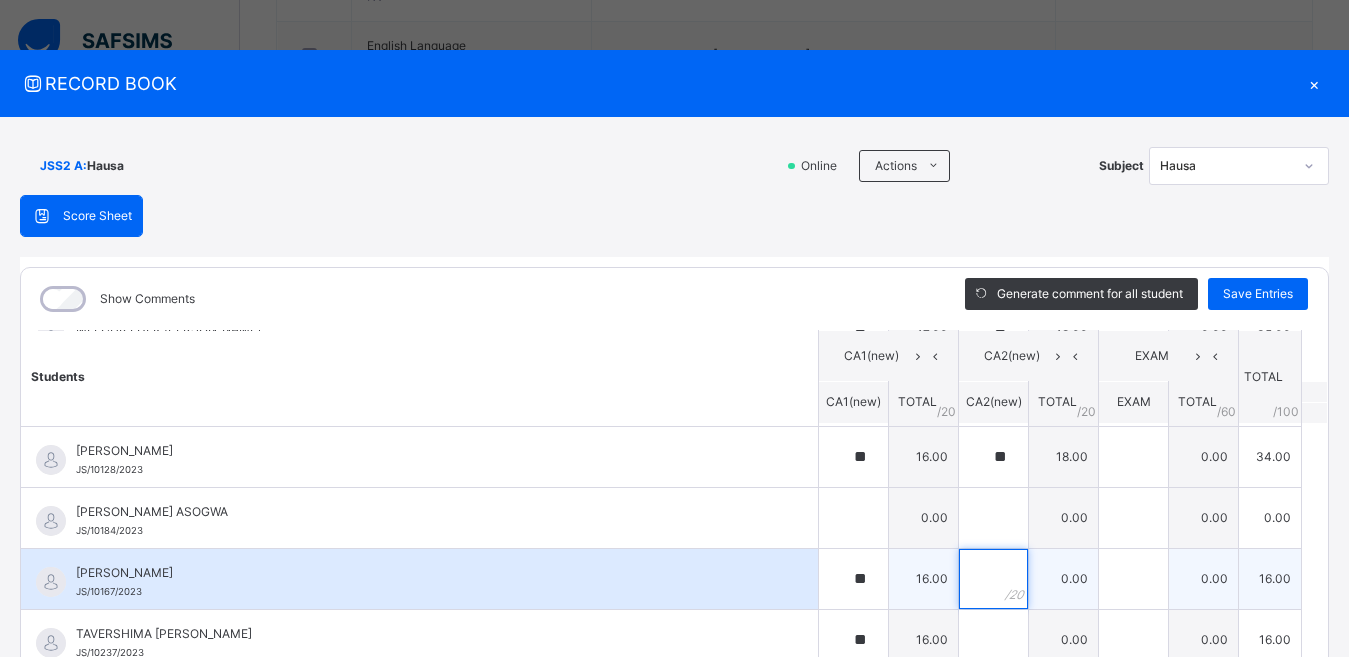 click at bounding box center [993, 579] 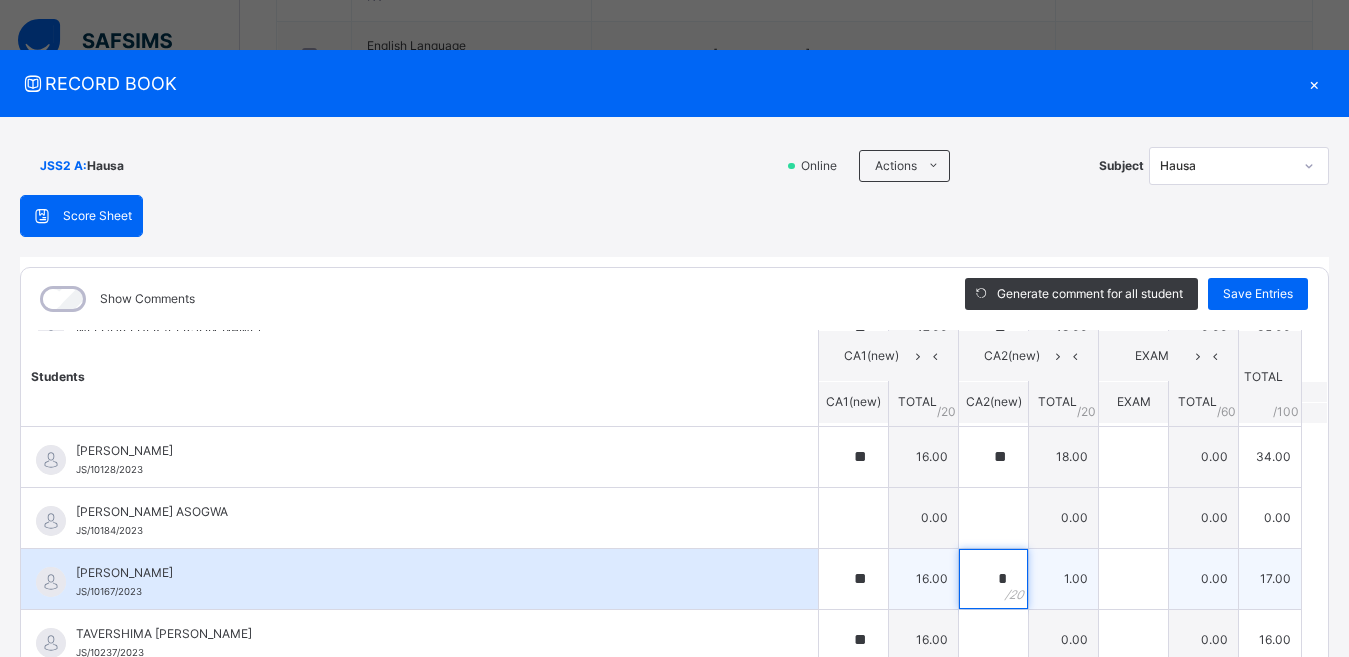 type on "**" 